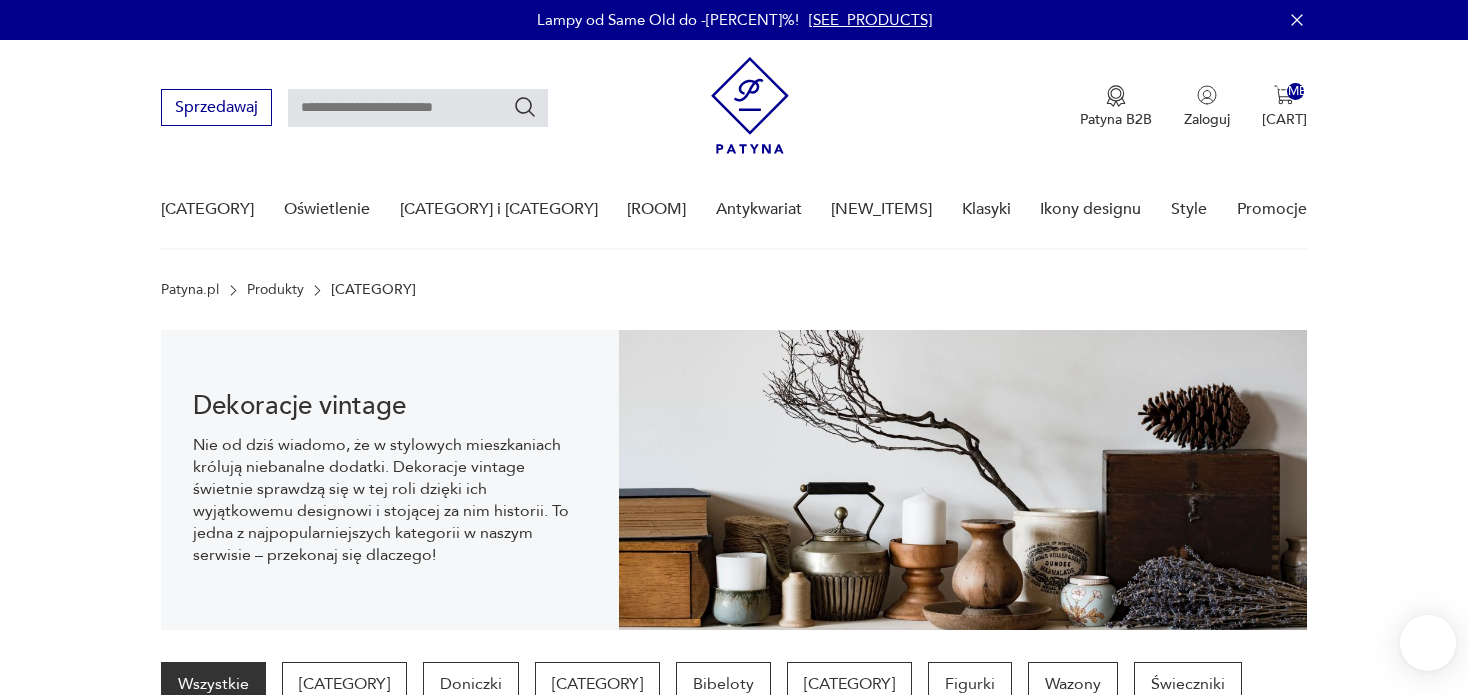 scroll, scrollTop: 28, scrollLeft: 0, axis: vertical 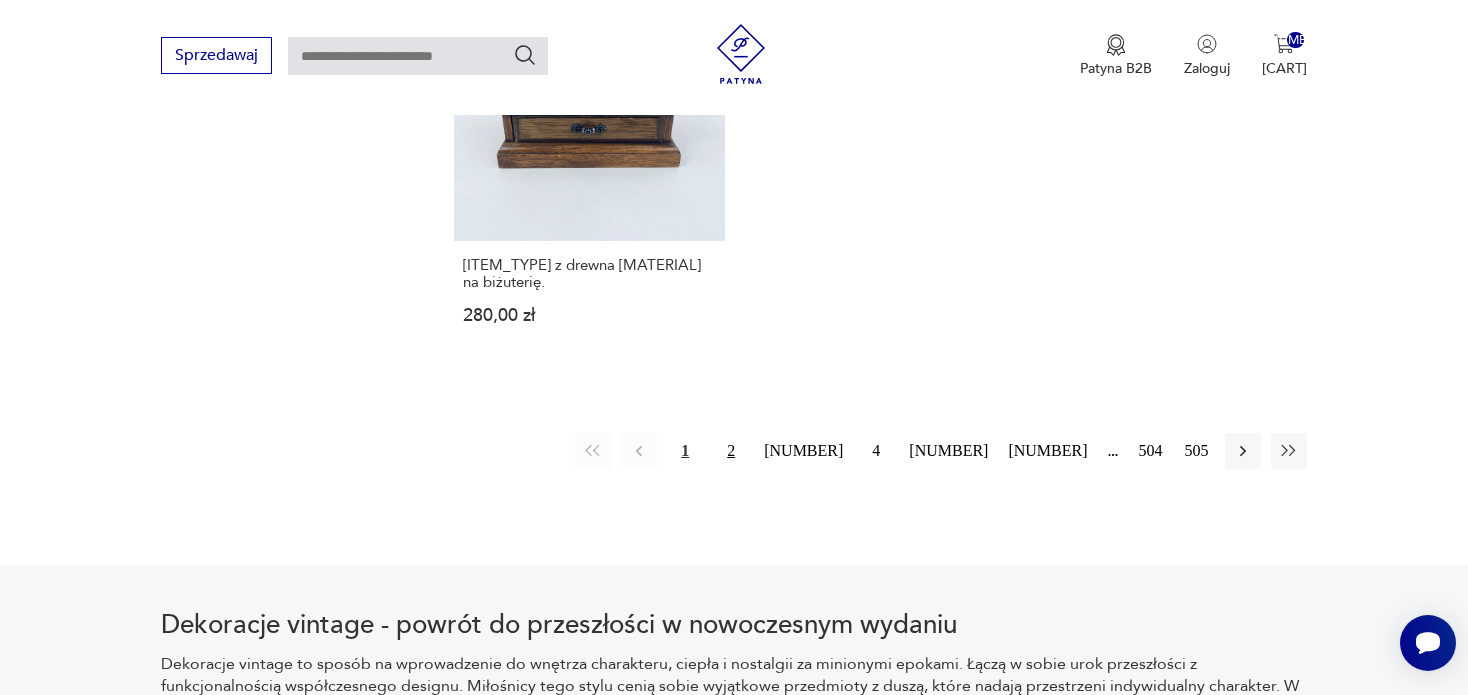 click on "2" at bounding box center (731, 451) 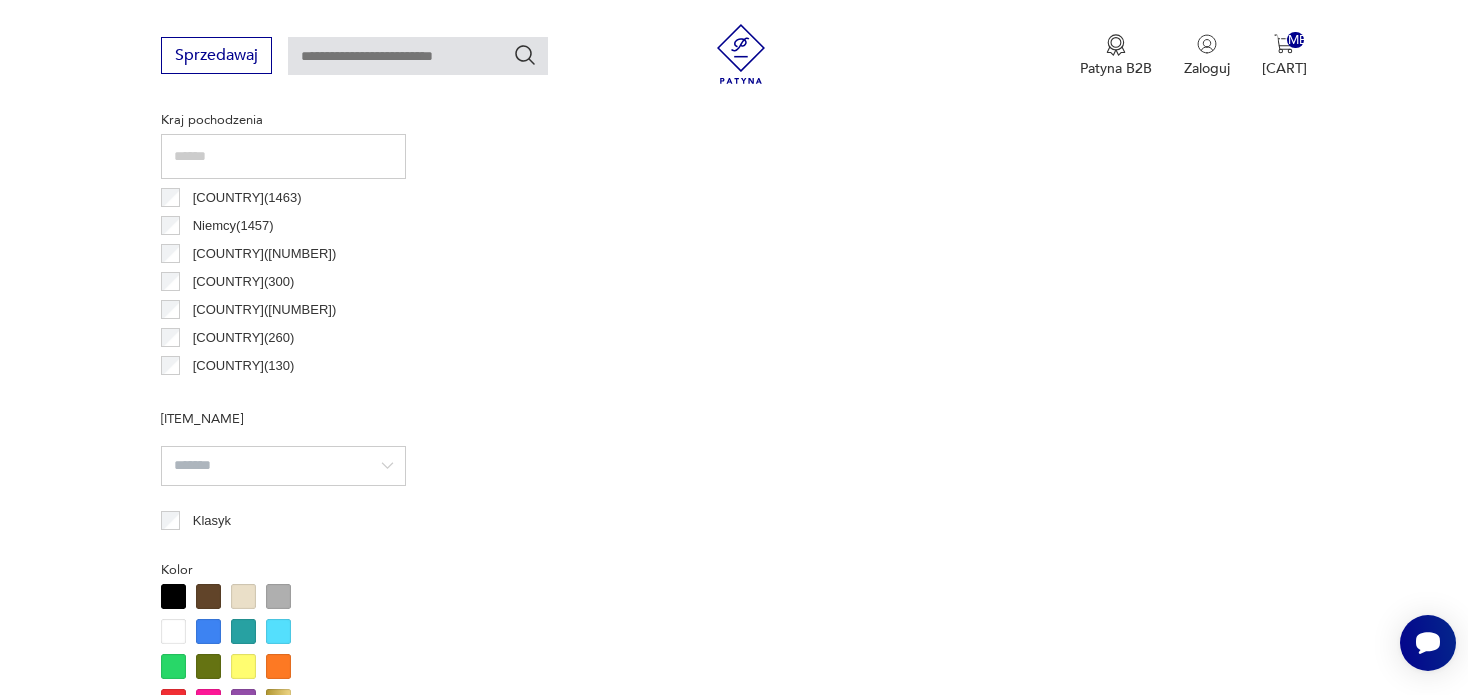 scroll, scrollTop: 529, scrollLeft: 0, axis: vertical 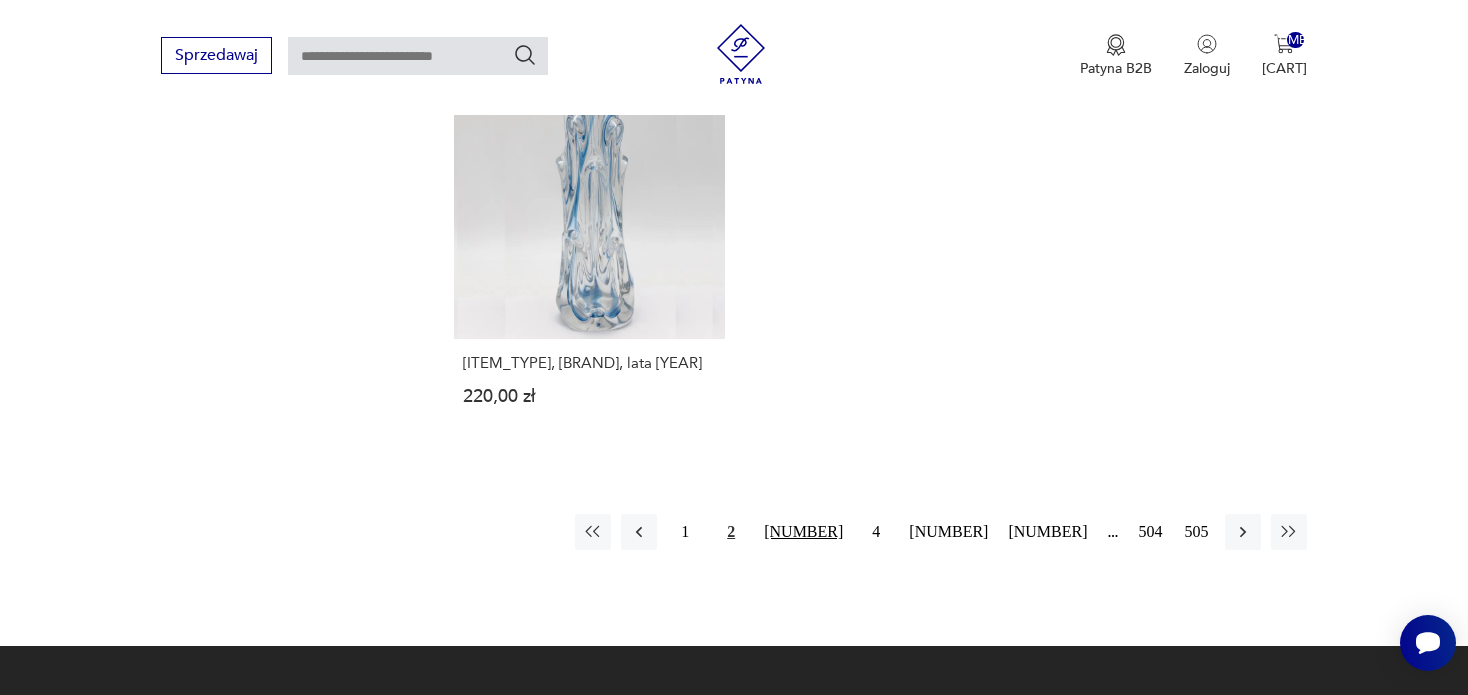 click on "[NUMBER]" at bounding box center [803, 532] 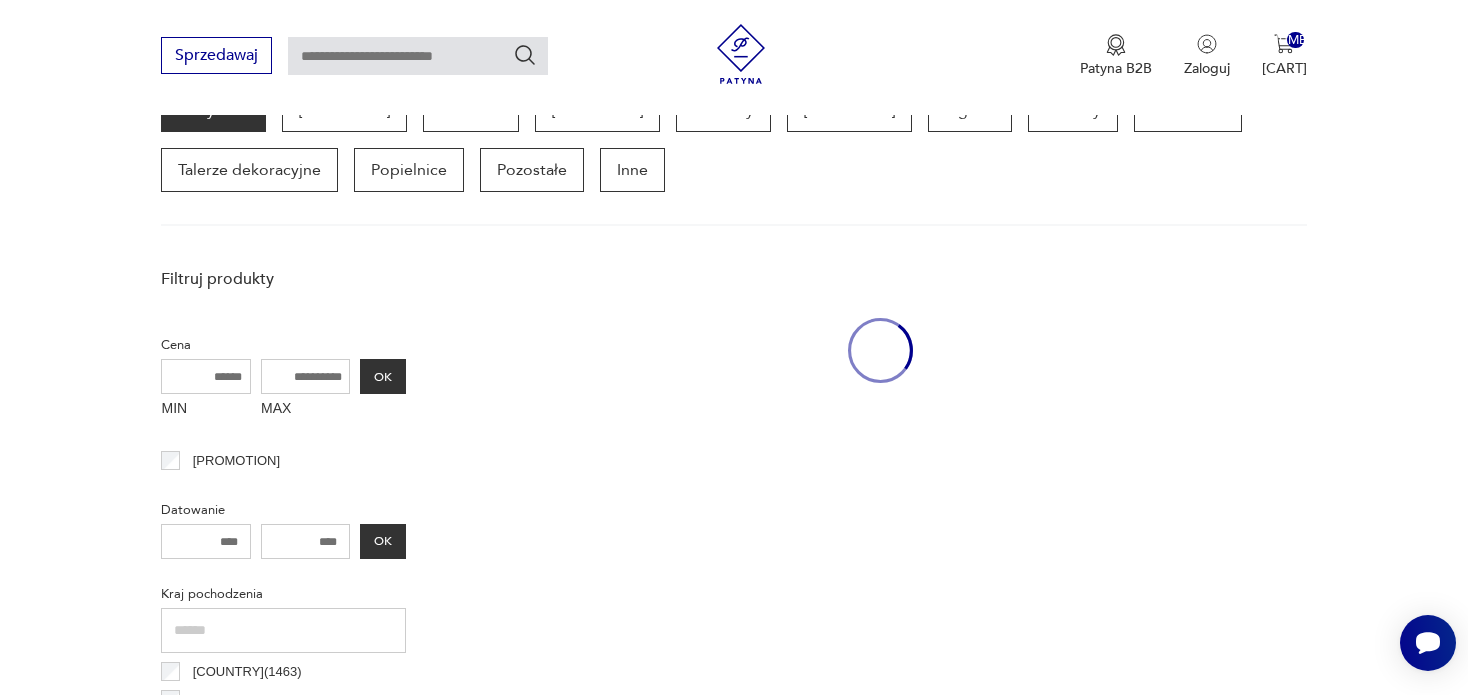 scroll, scrollTop: 530, scrollLeft: 0, axis: vertical 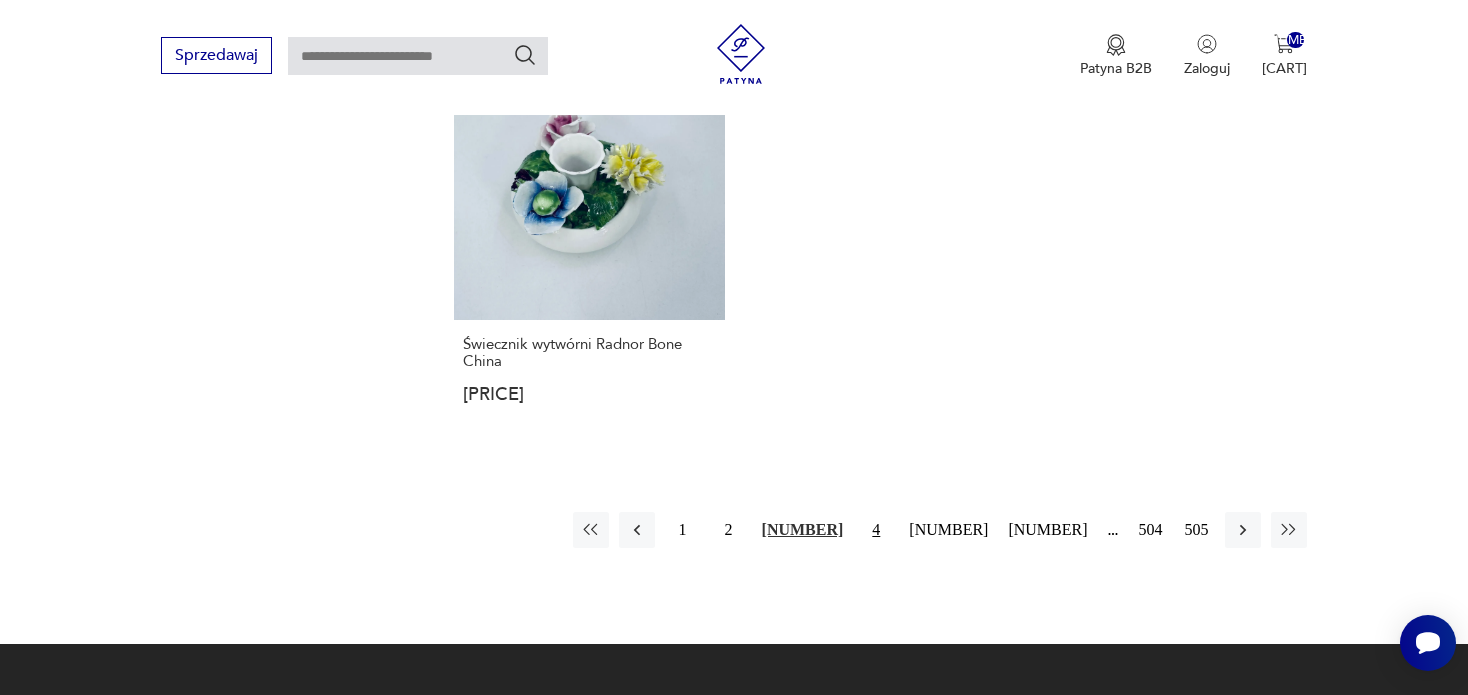 click on "4" at bounding box center (876, 530) 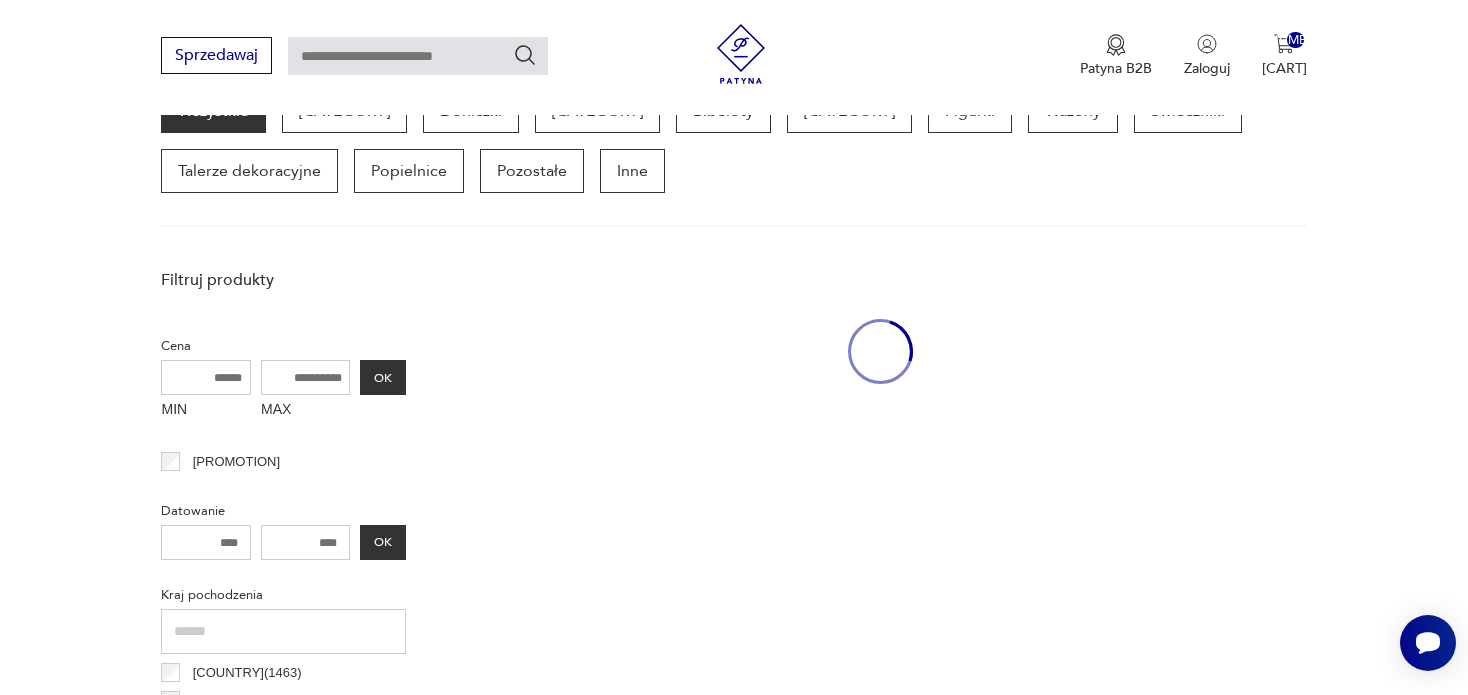 scroll, scrollTop: 529, scrollLeft: 0, axis: vertical 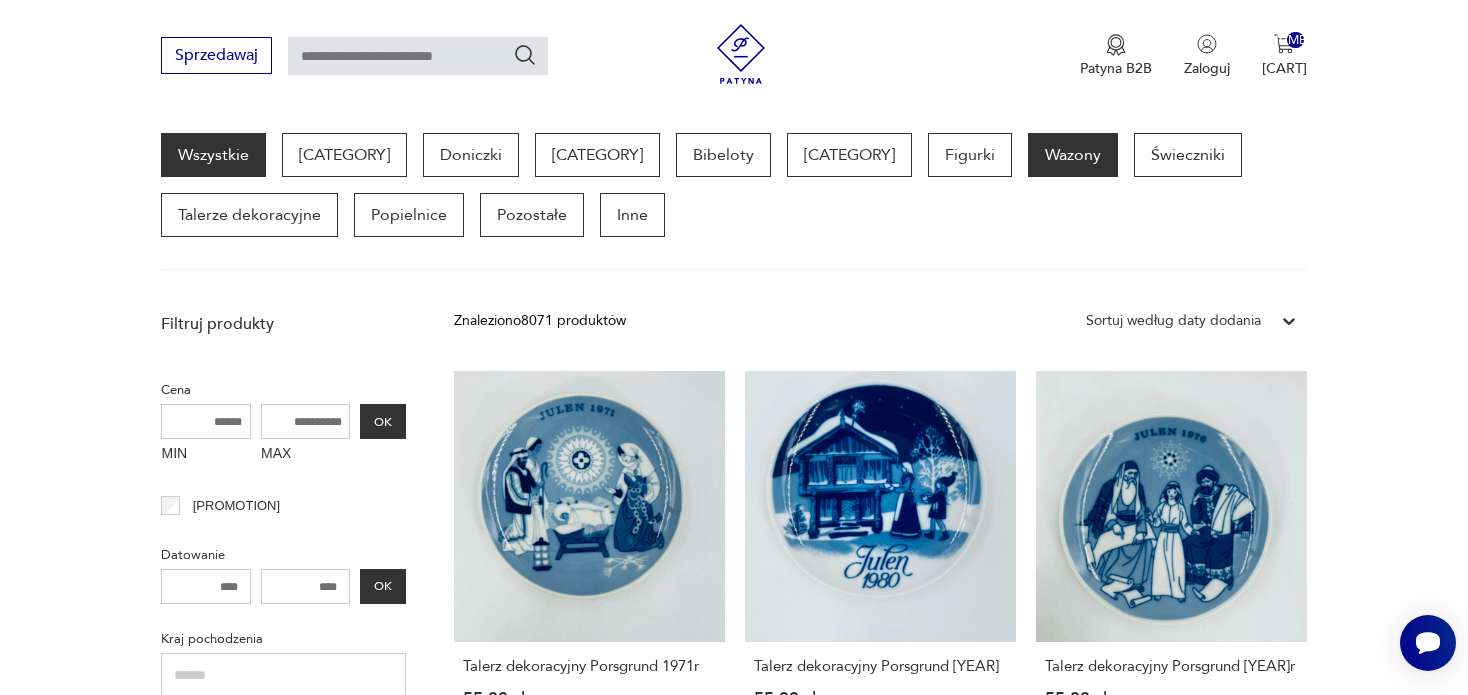 click on "Wazony" at bounding box center (1073, 155) 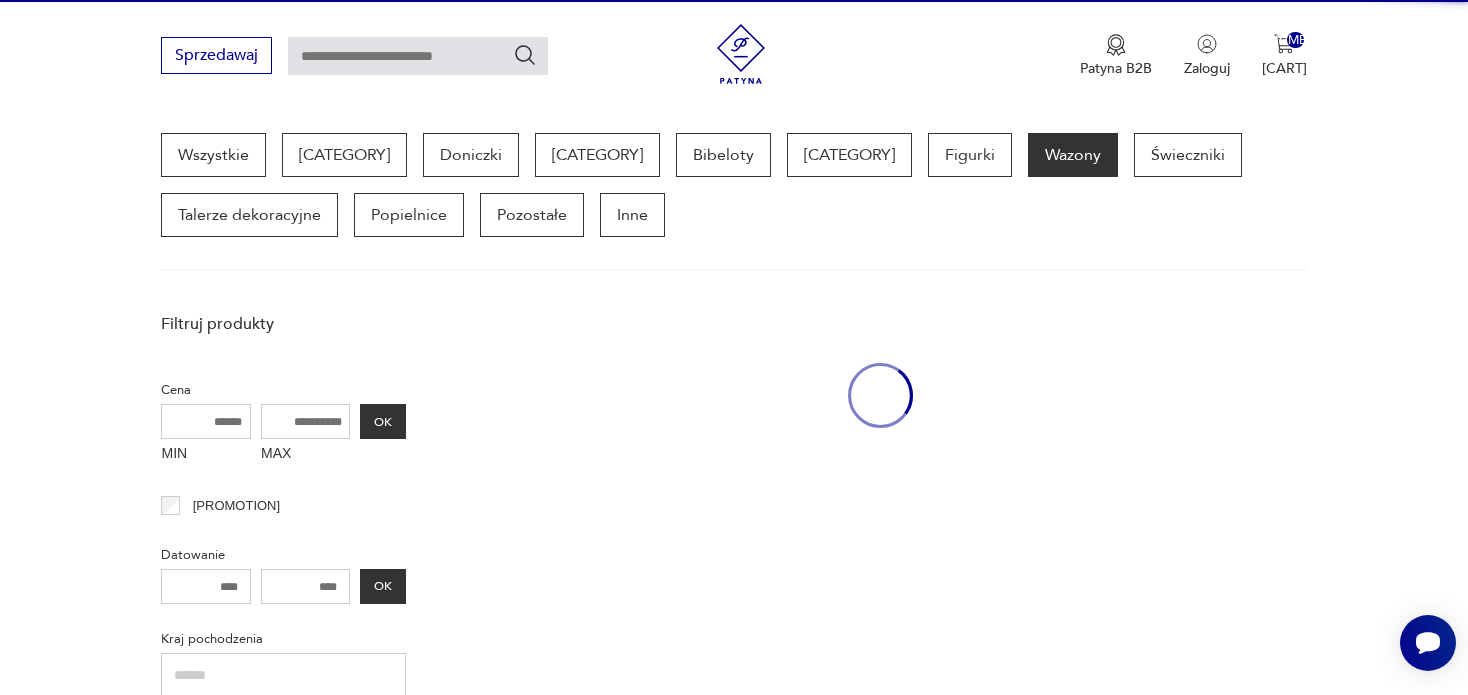 scroll, scrollTop: 530, scrollLeft: 0, axis: vertical 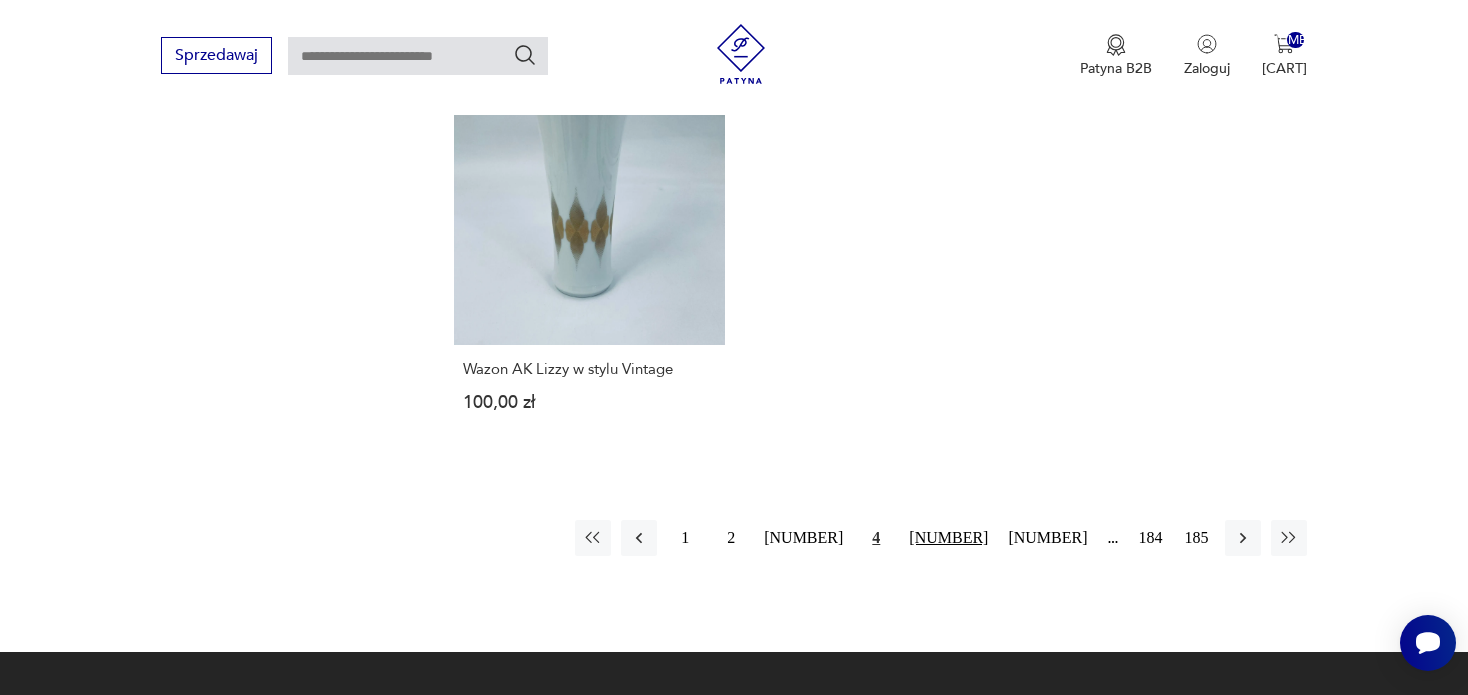 click on "[NUMBER]" at bounding box center (948, 538) 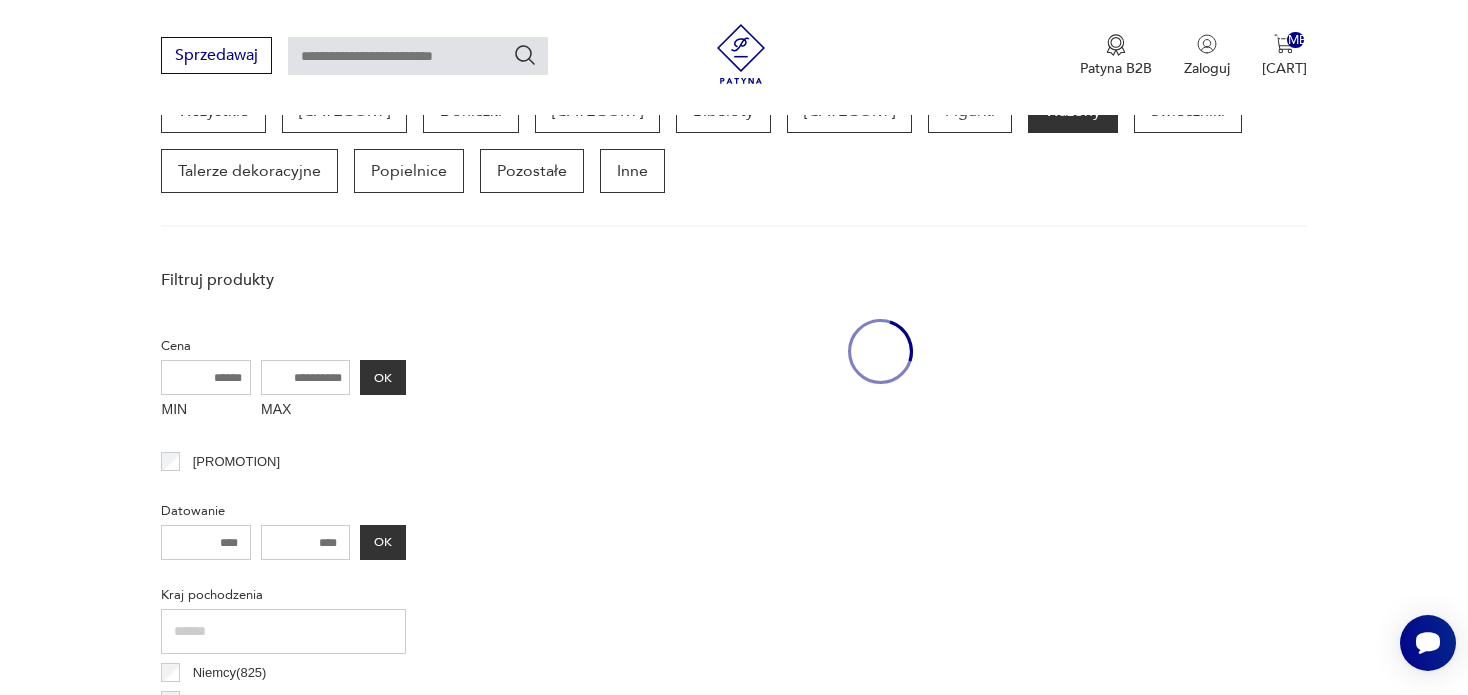 scroll, scrollTop: 529, scrollLeft: 0, axis: vertical 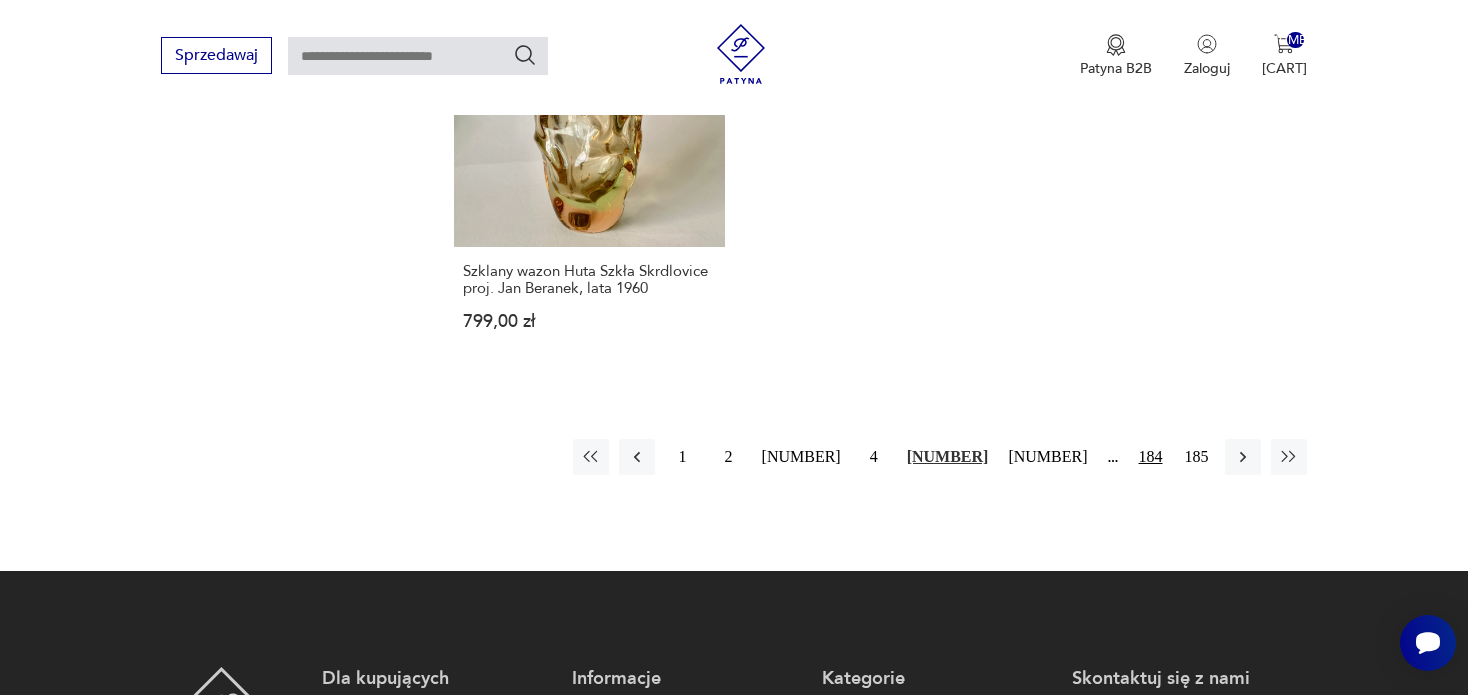 click on "184" at bounding box center [1151, 457] 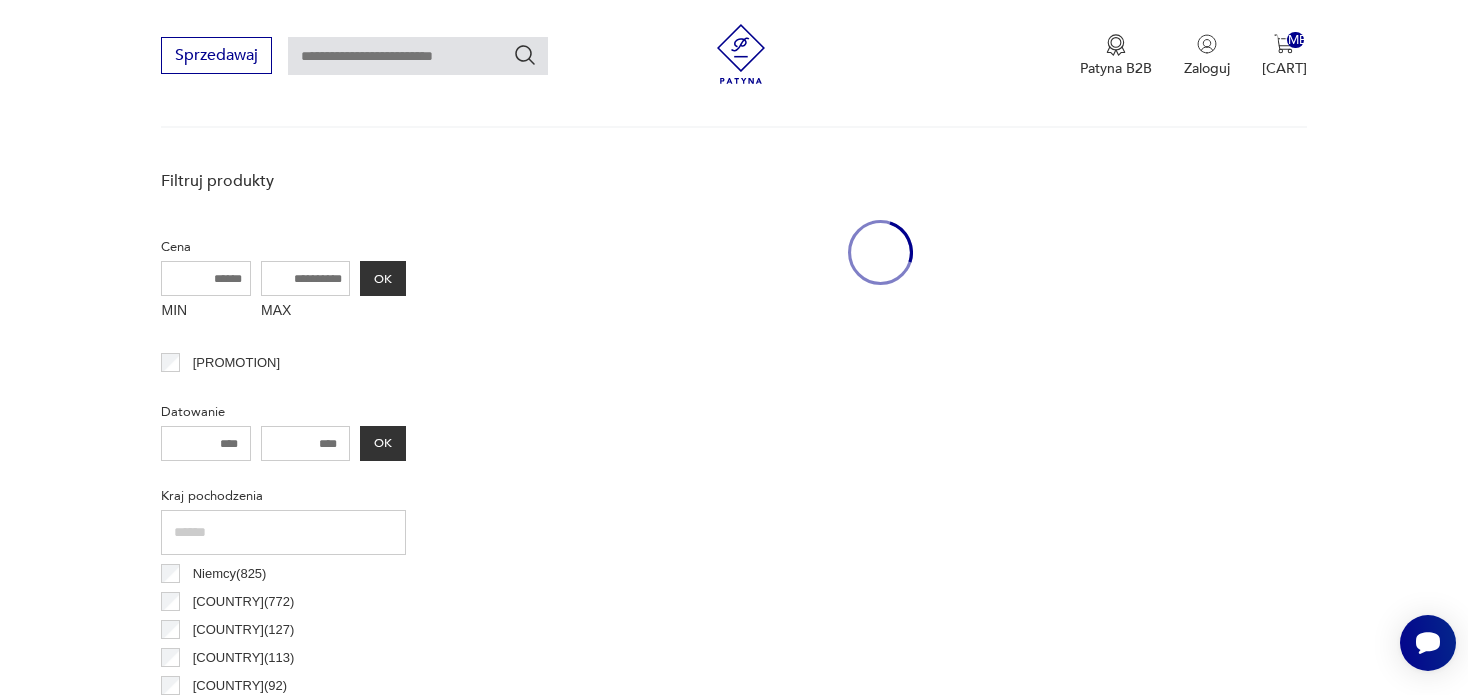 scroll, scrollTop: 529, scrollLeft: 0, axis: vertical 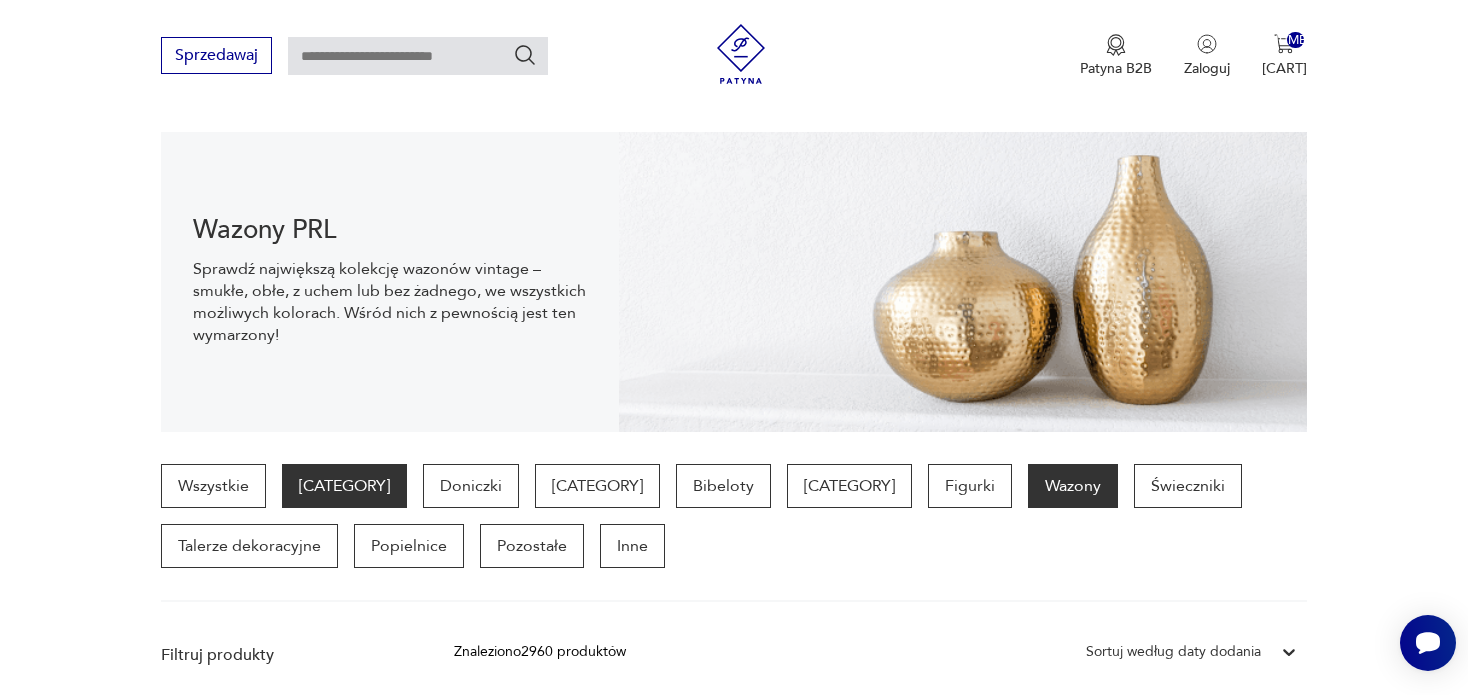 click on "[CATEGORY]" at bounding box center (344, 486) 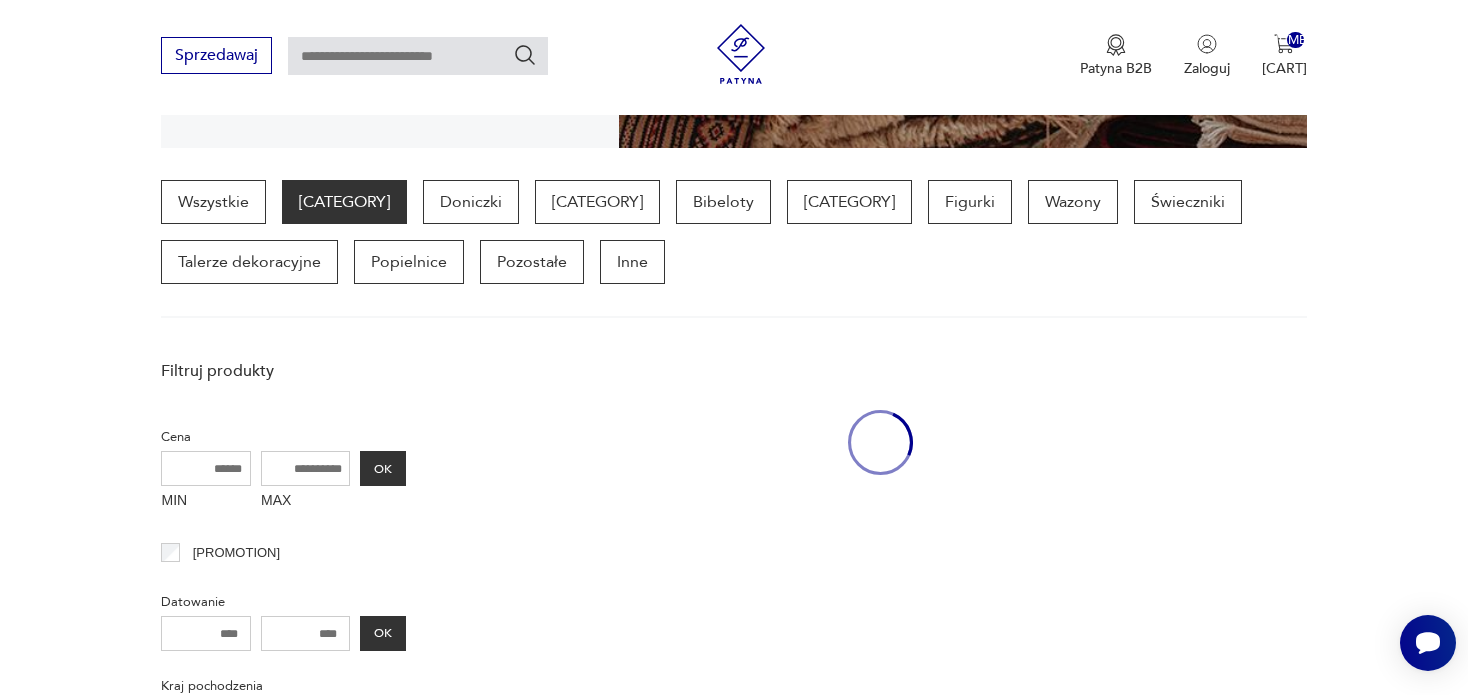 scroll, scrollTop: 530, scrollLeft: 0, axis: vertical 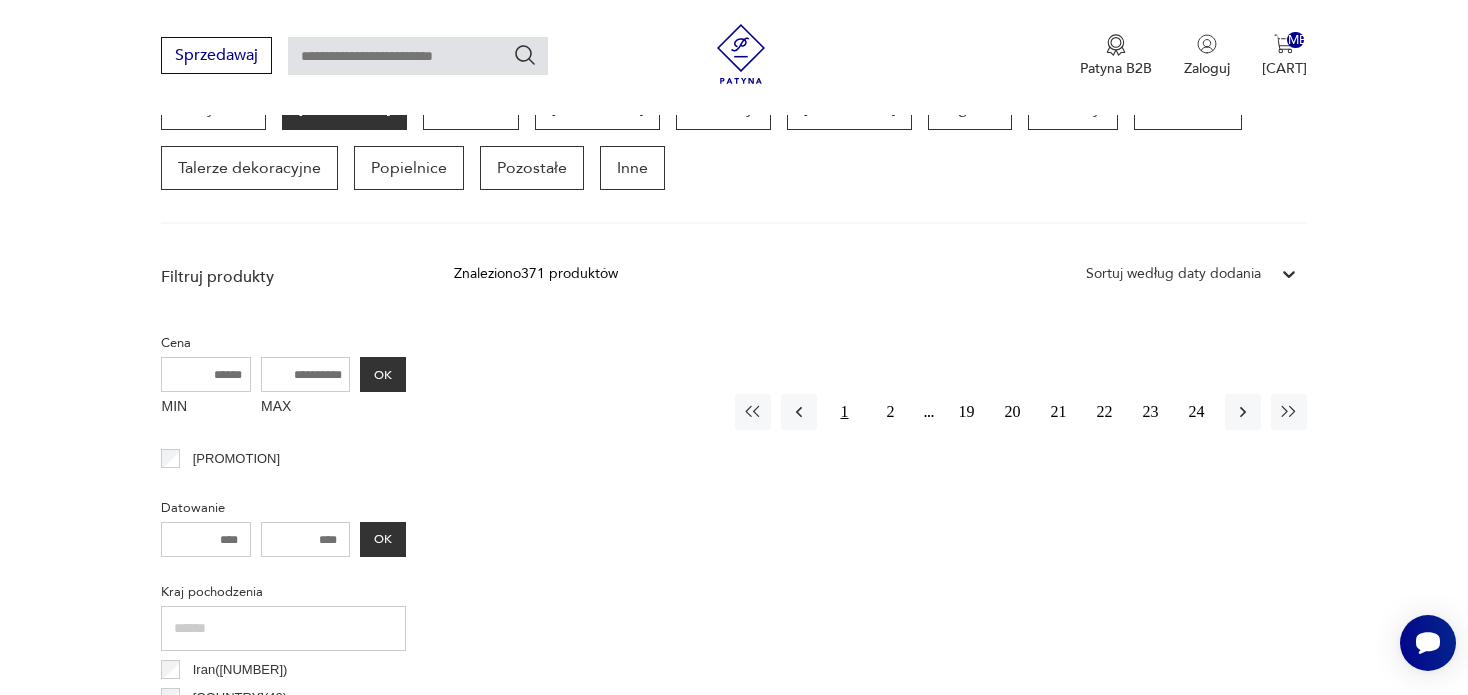 click on "1" at bounding box center (845, 412) 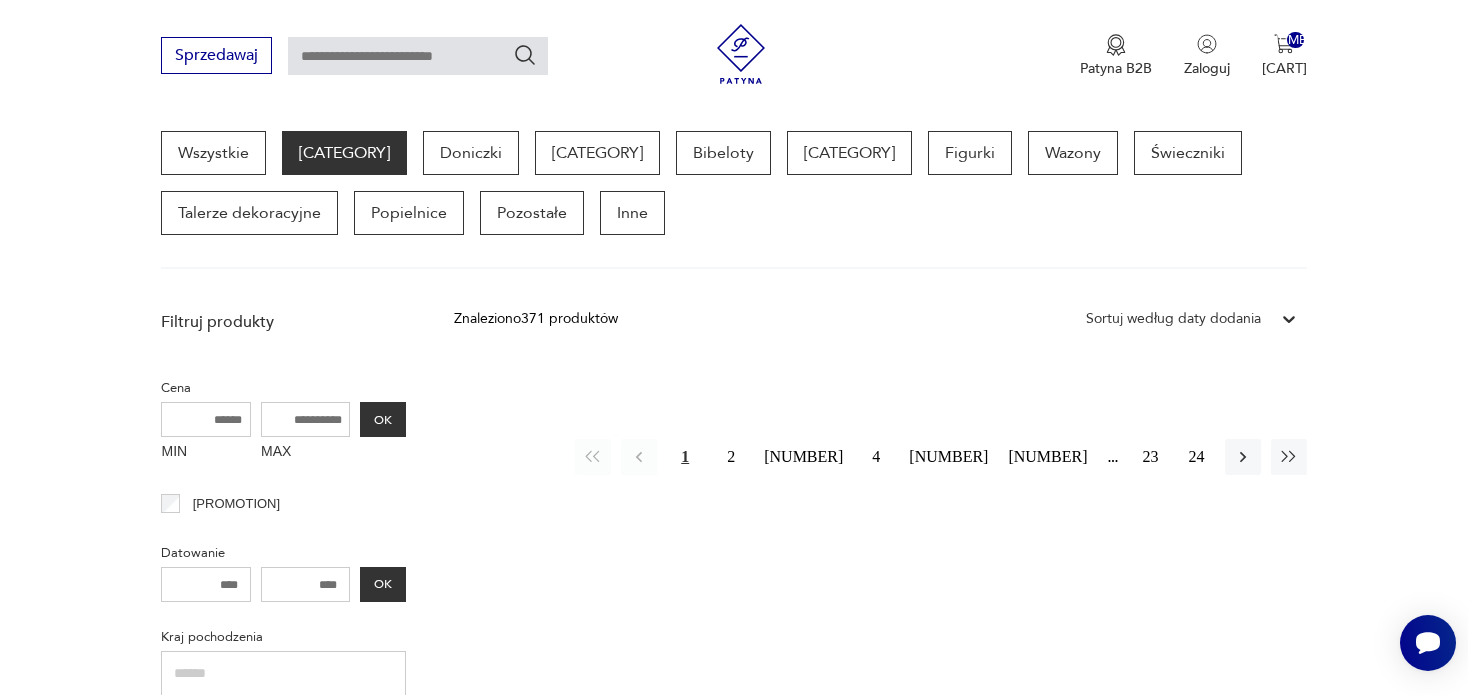 scroll, scrollTop: 530, scrollLeft: 0, axis: vertical 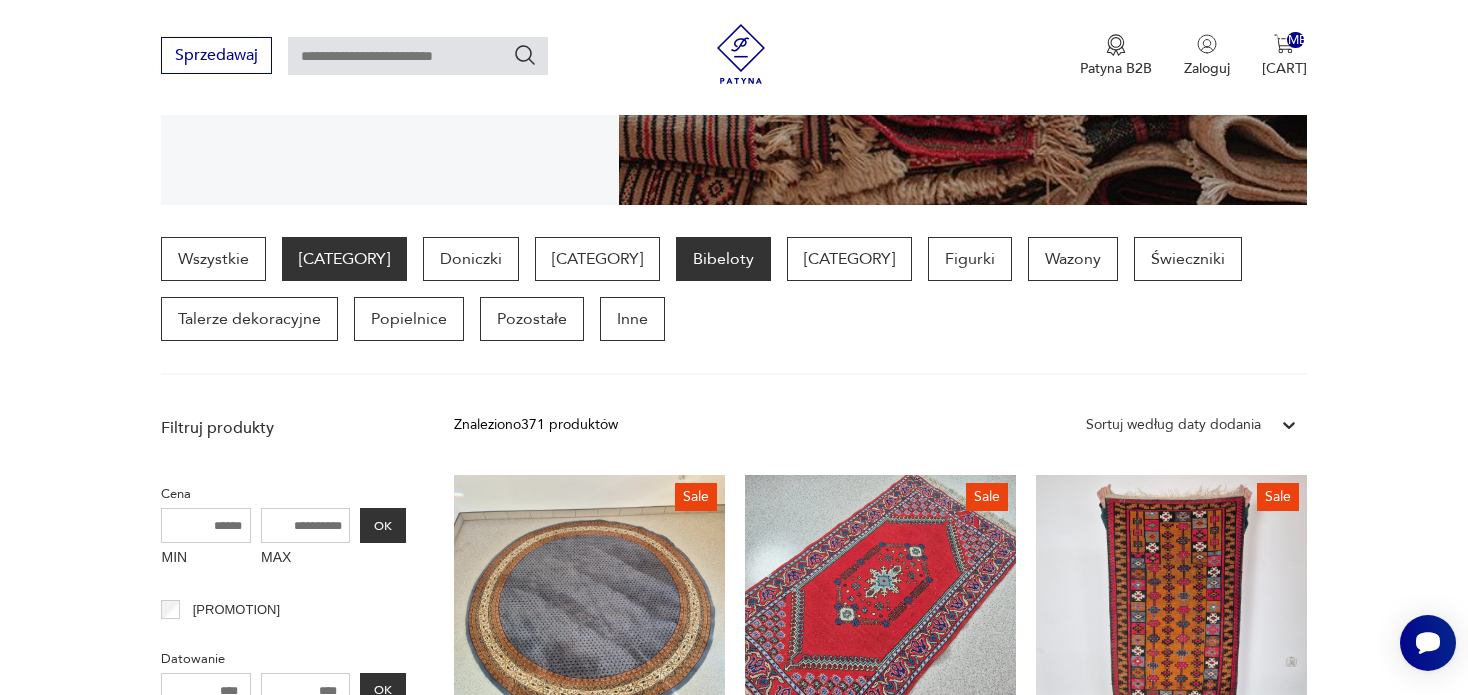 click on "Bibeloty" at bounding box center [723, 259] 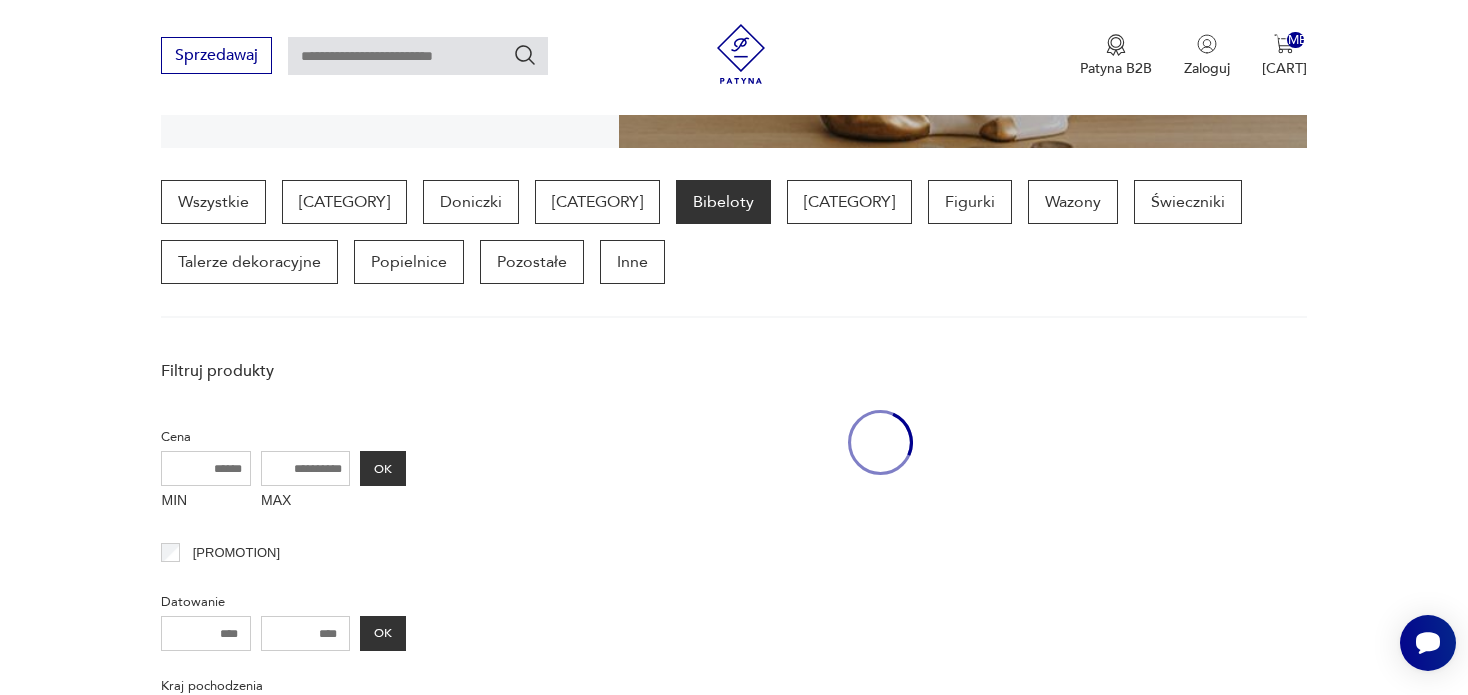 scroll, scrollTop: 530, scrollLeft: 0, axis: vertical 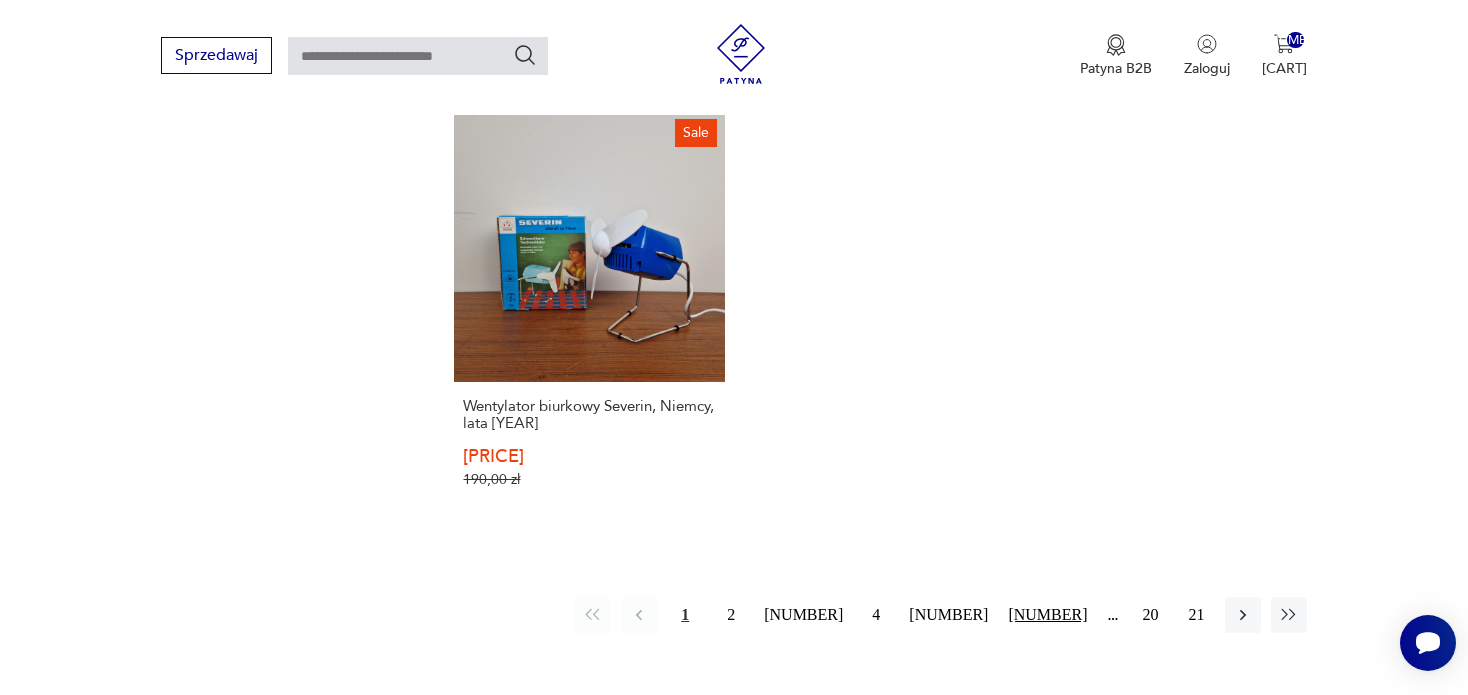 click on "[NUMBER]" at bounding box center (1047, 615) 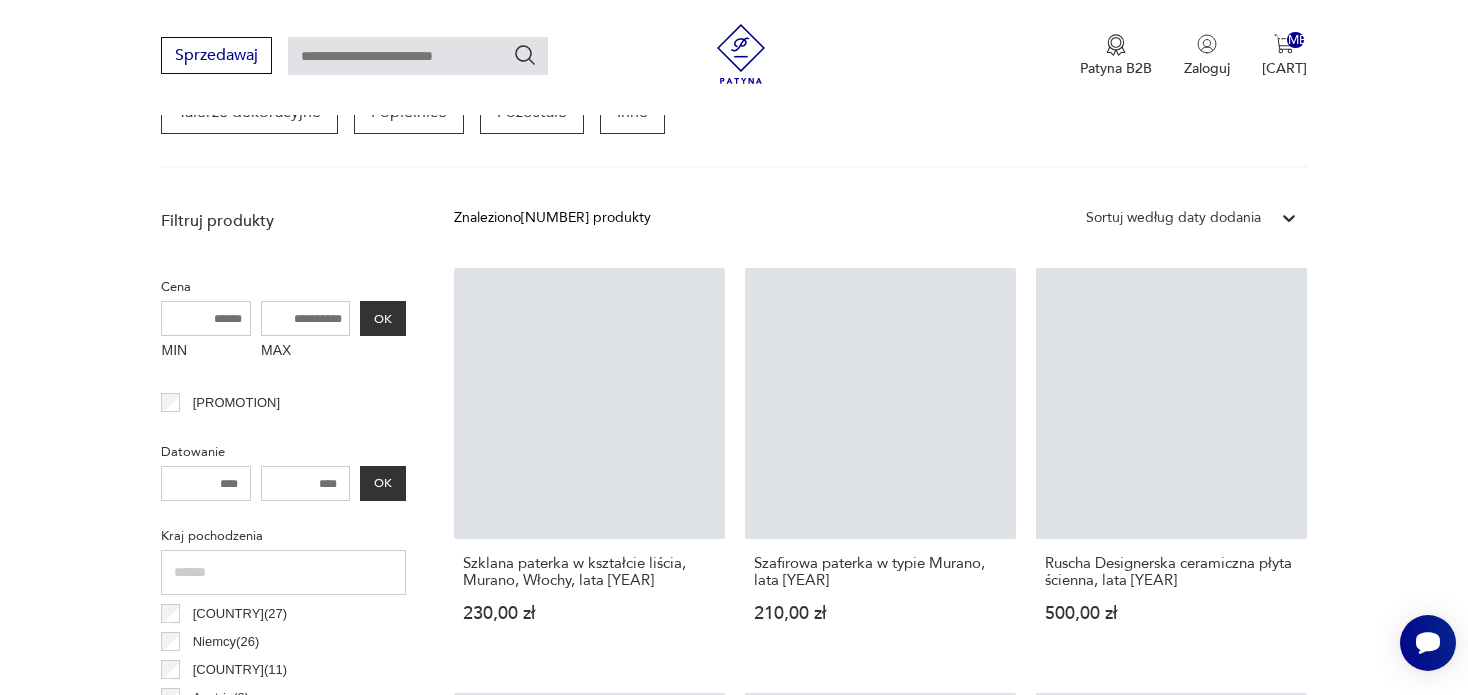 scroll, scrollTop: 529, scrollLeft: 0, axis: vertical 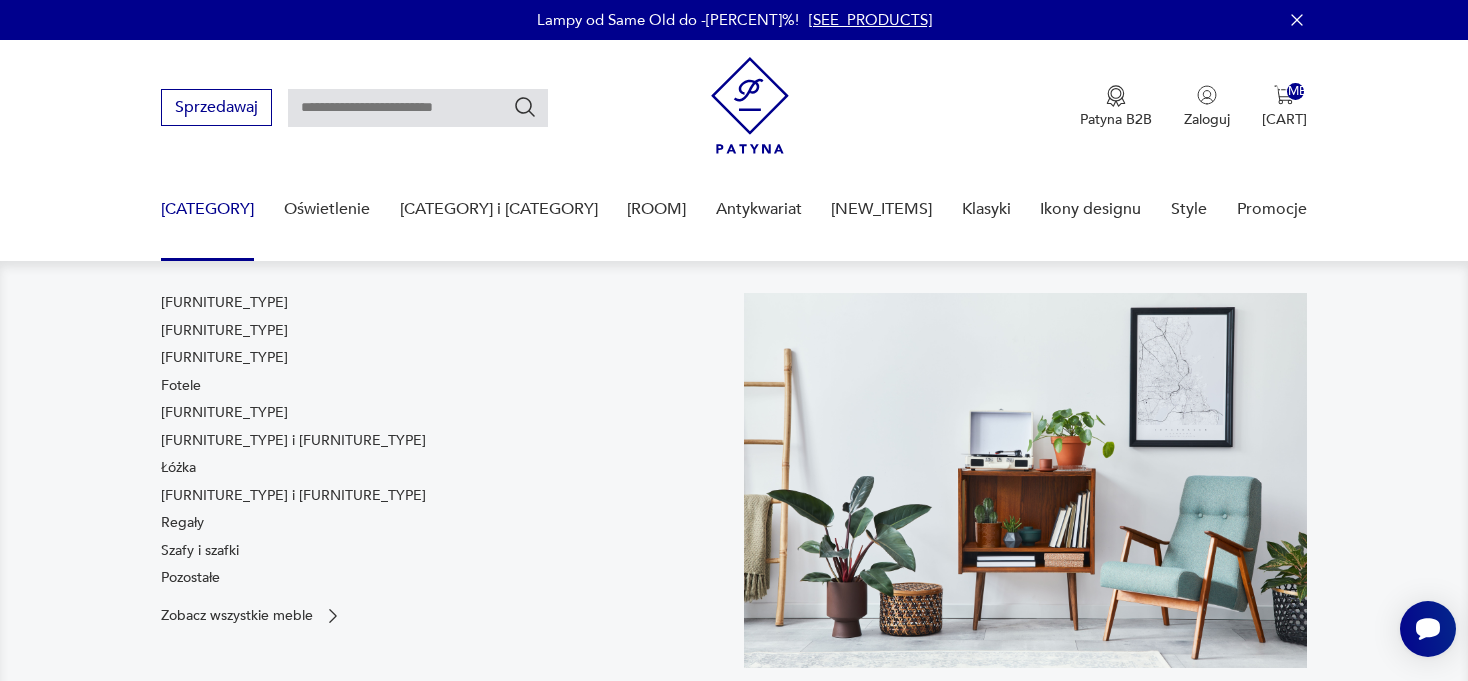 click on "[CATEGORY]" at bounding box center (207, 209) 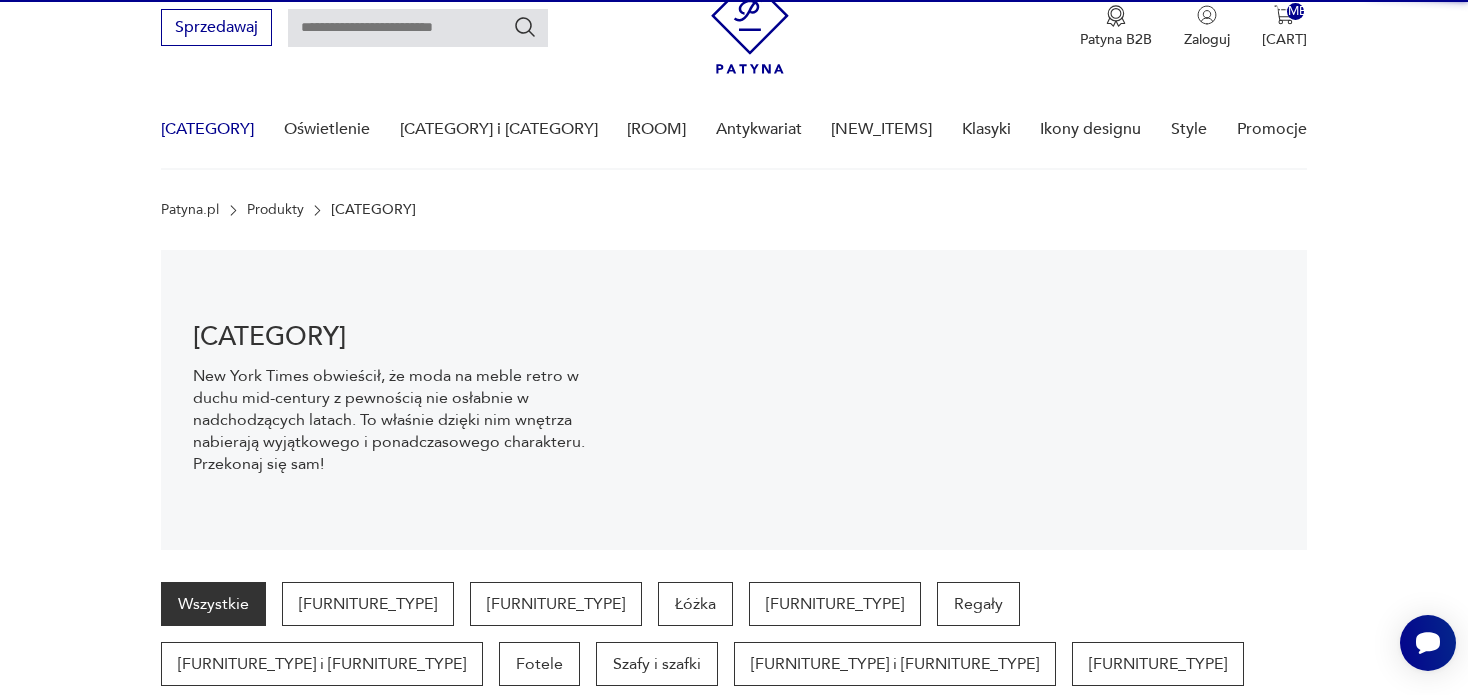 scroll, scrollTop: 198, scrollLeft: 0, axis: vertical 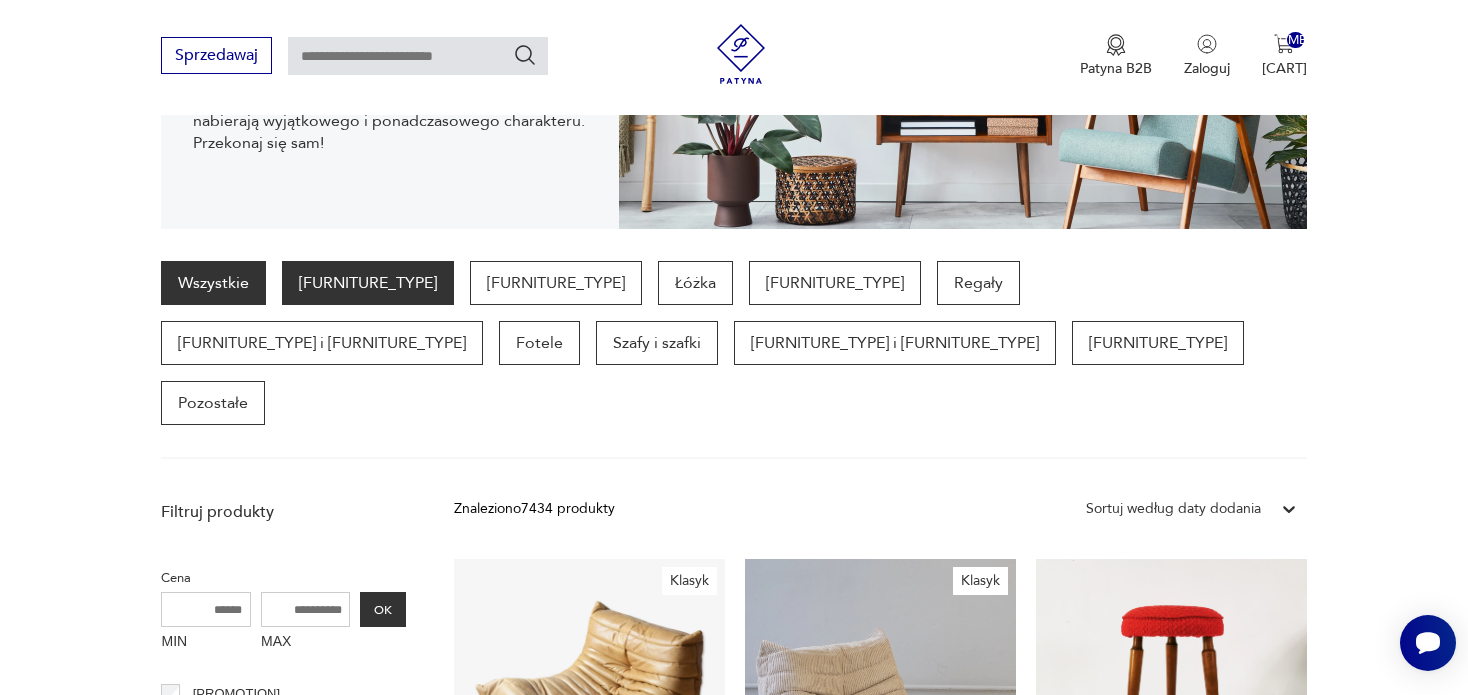 click on "[FURNITURE_TYPE]" at bounding box center (368, 283) 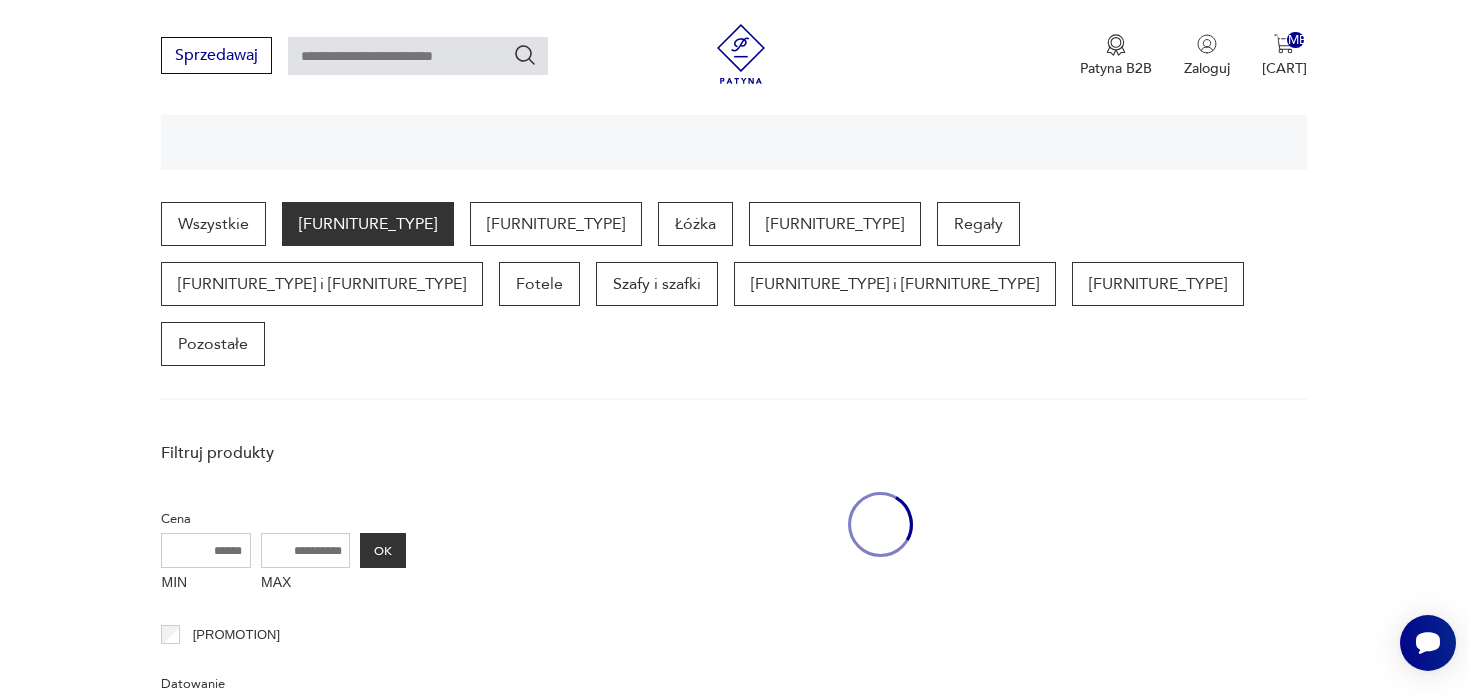 scroll, scrollTop: 530, scrollLeft: 0, axis: vertical 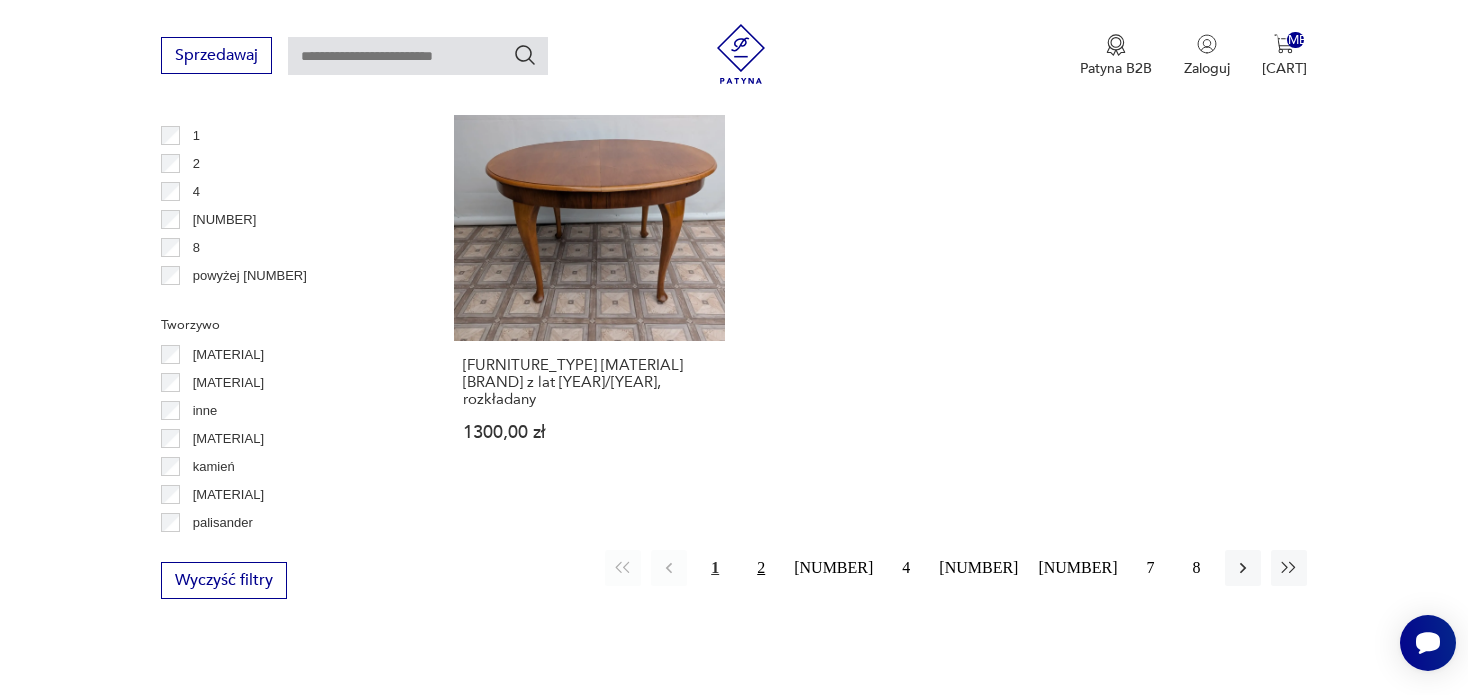 click on "2" at bounding box center [761, 568] 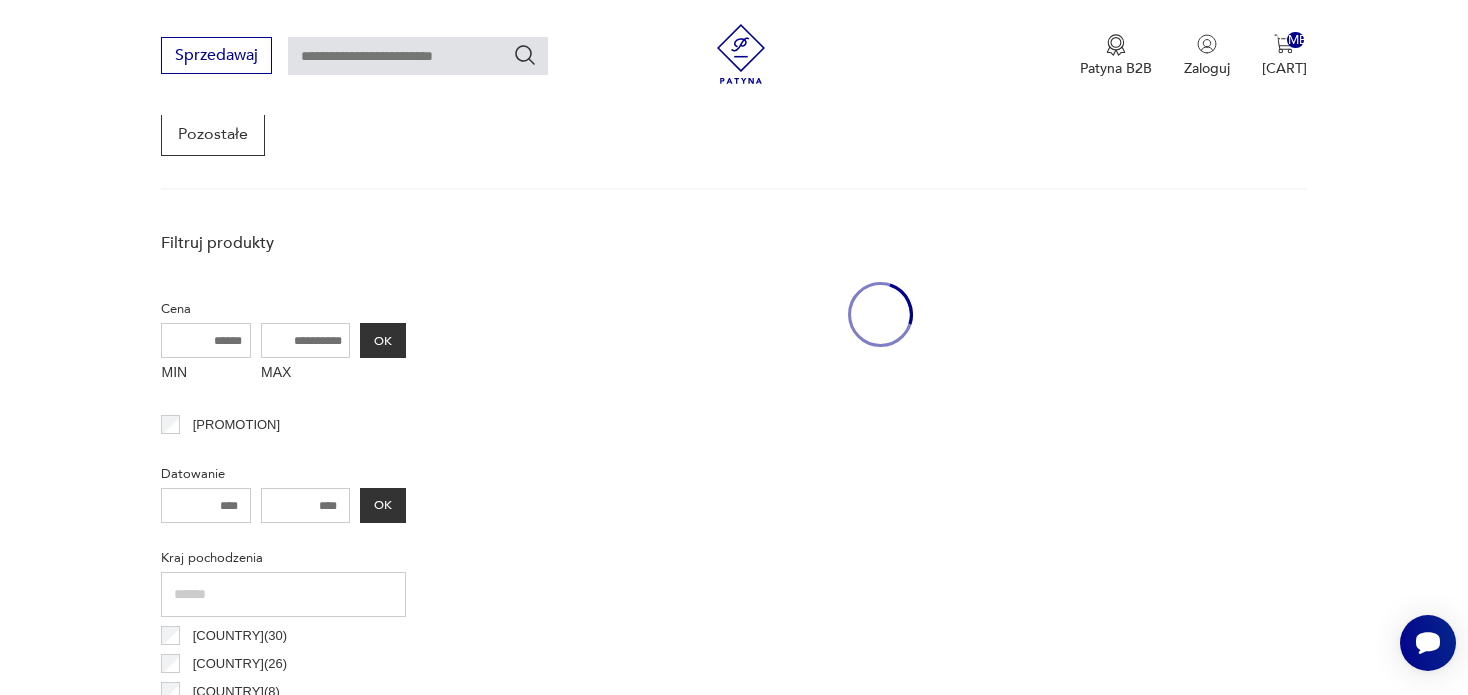 scroll, scrollTop: 530, scrollLeft: 0, axis: vertical 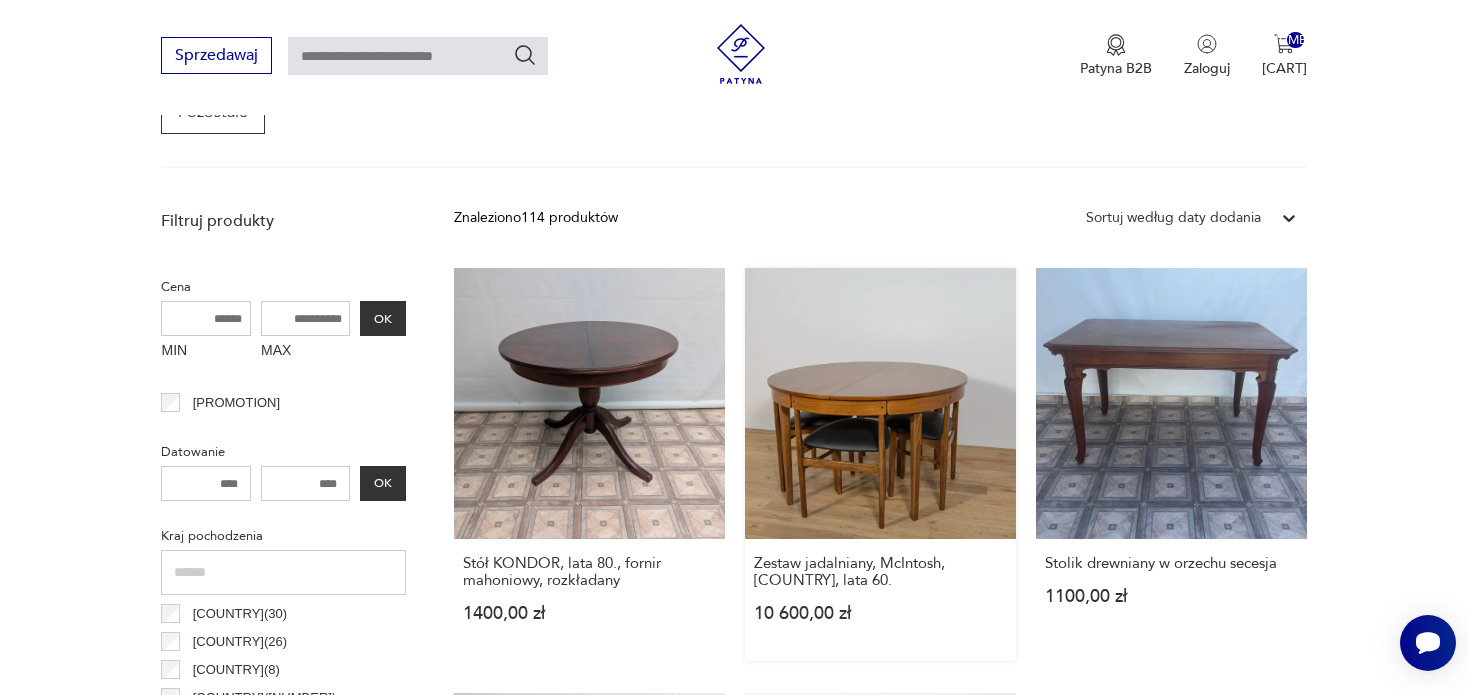 click on "Zestaw jadalniany, McIntosh, [COUNTRY], lata [YEAR] [PRICE]" at bounding box center (880, 464) 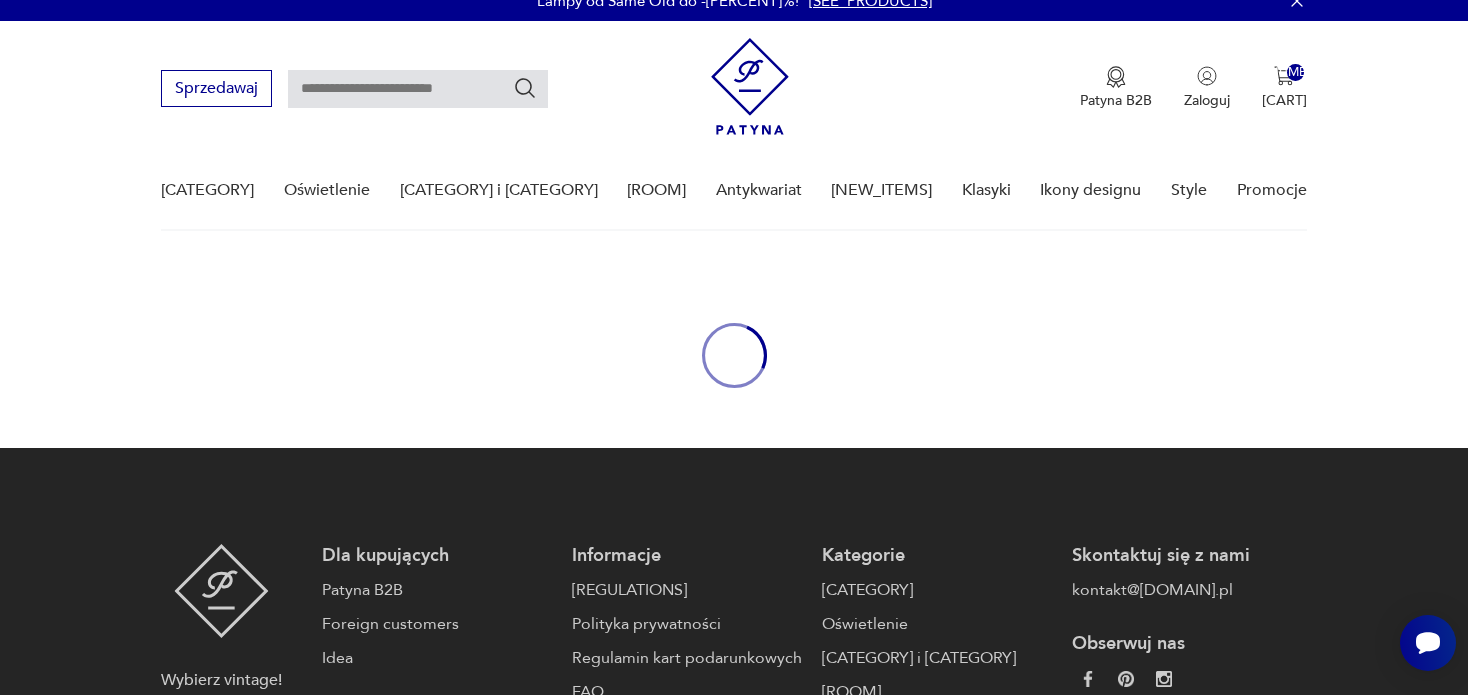 scroll, scrollTop: 0, scrollLeft: 0, axis: both 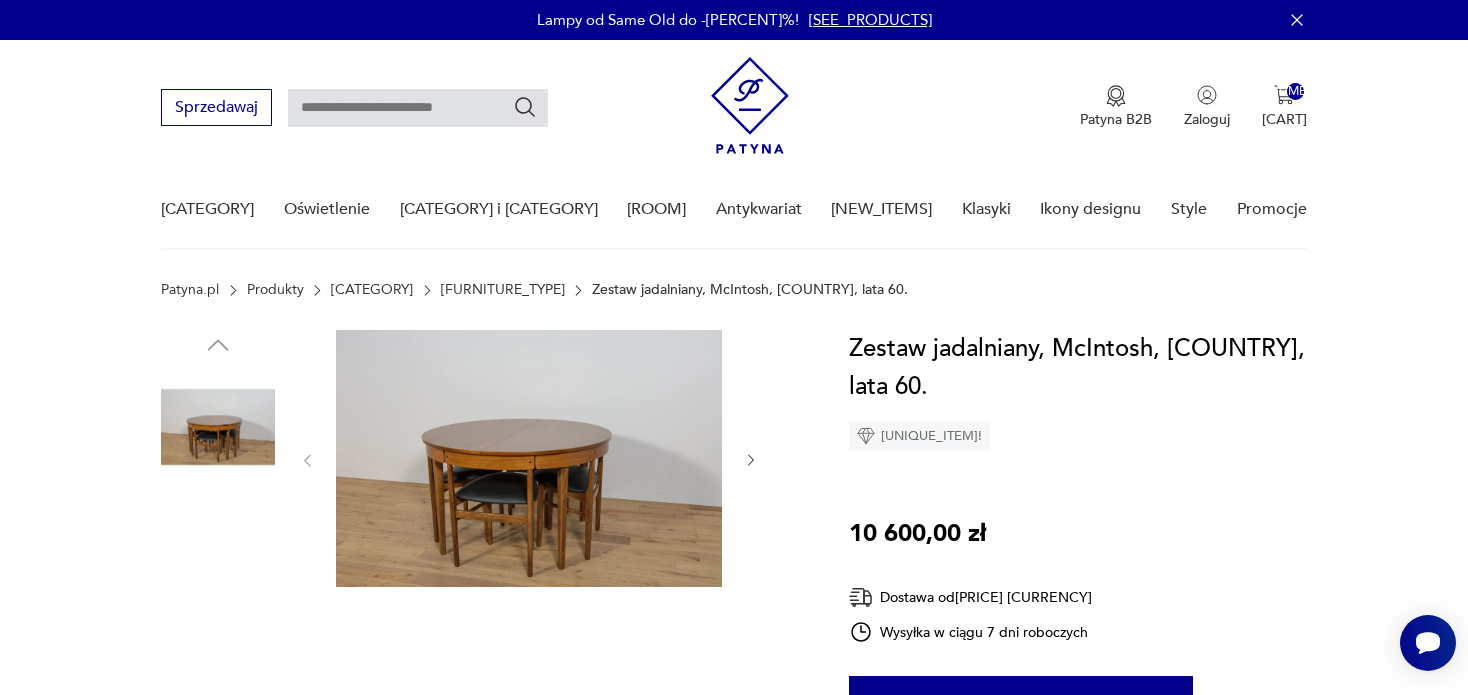 click at bounding box center [529, 458] 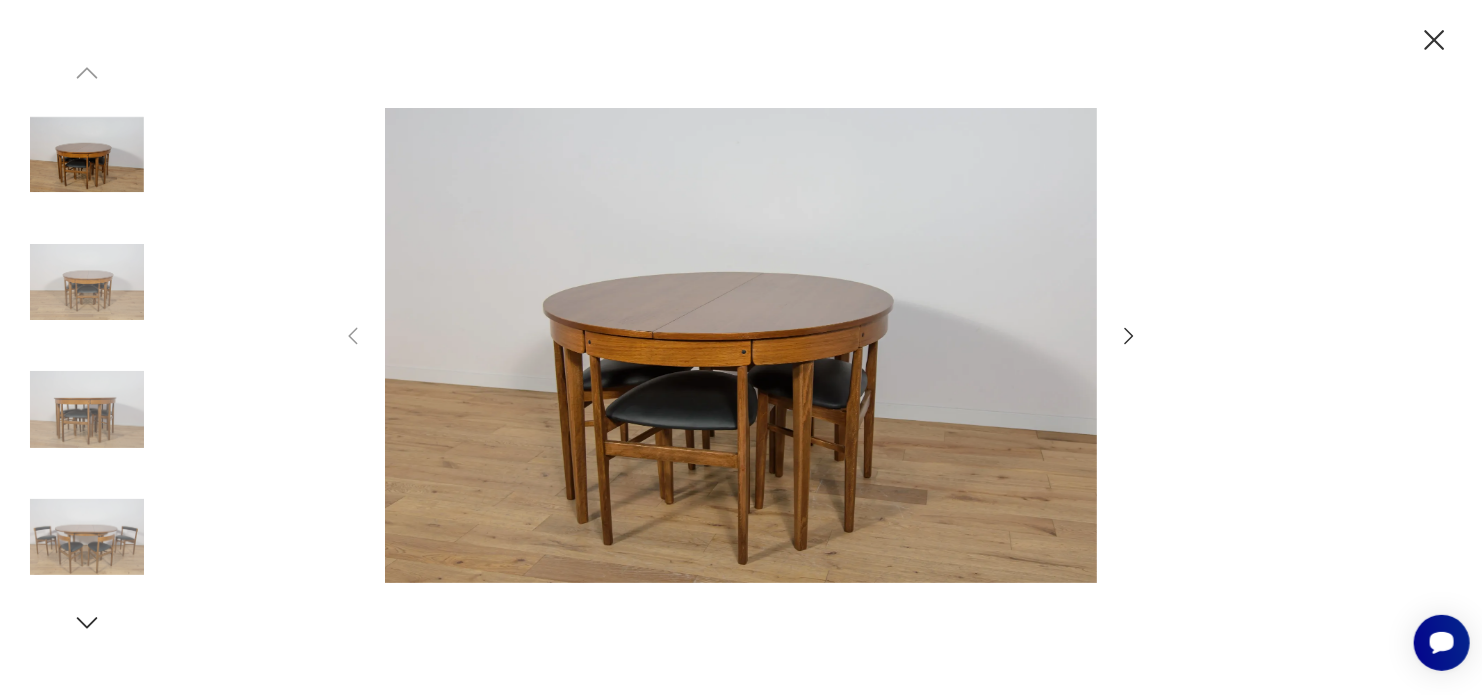 click at bounding box center (1129, 335) 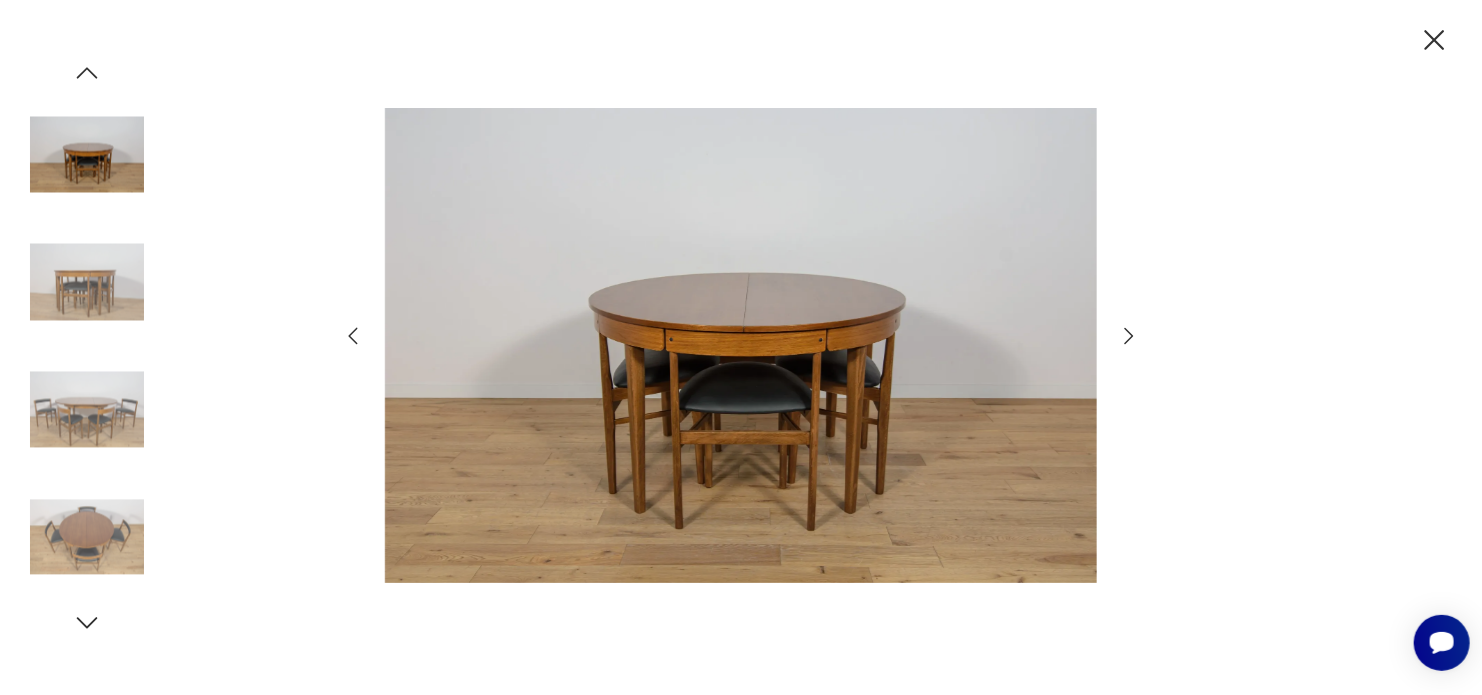 click at bounding box center (1129, 335) 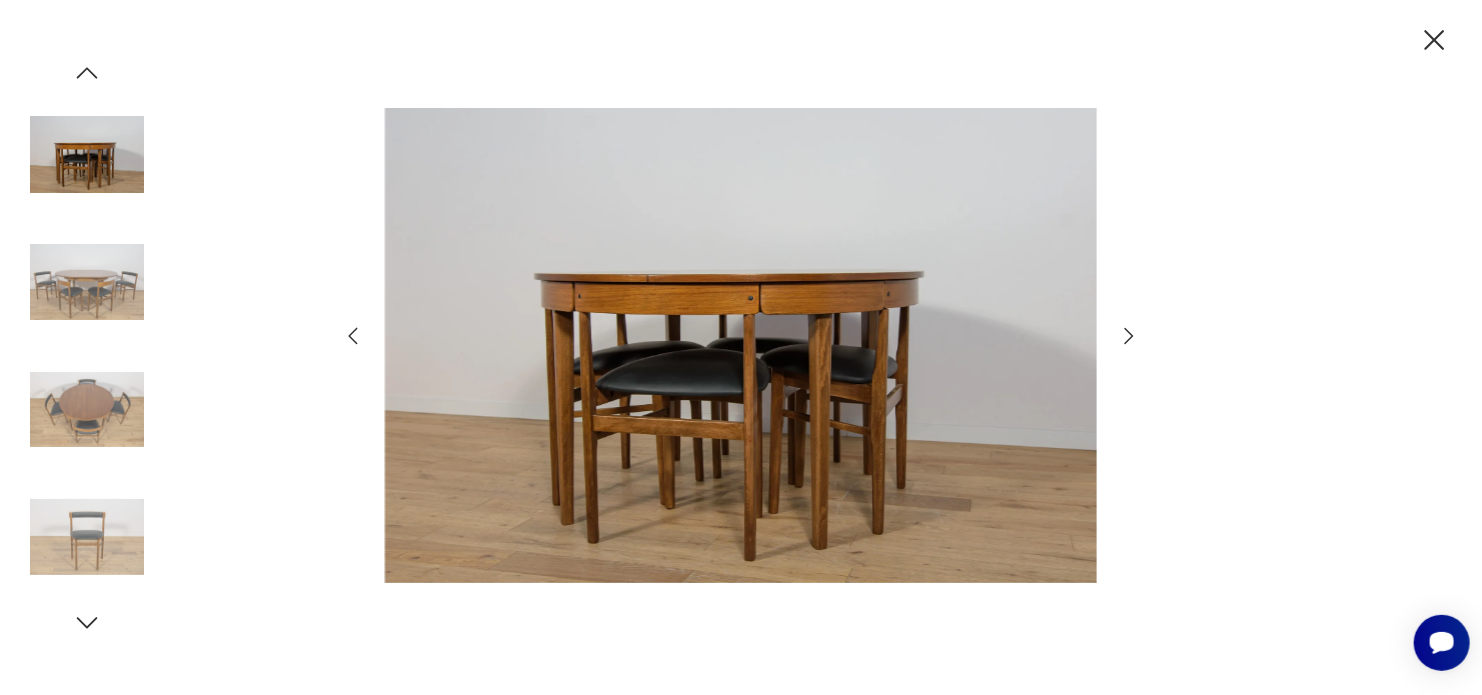 click at bounding box center [1129, 335] 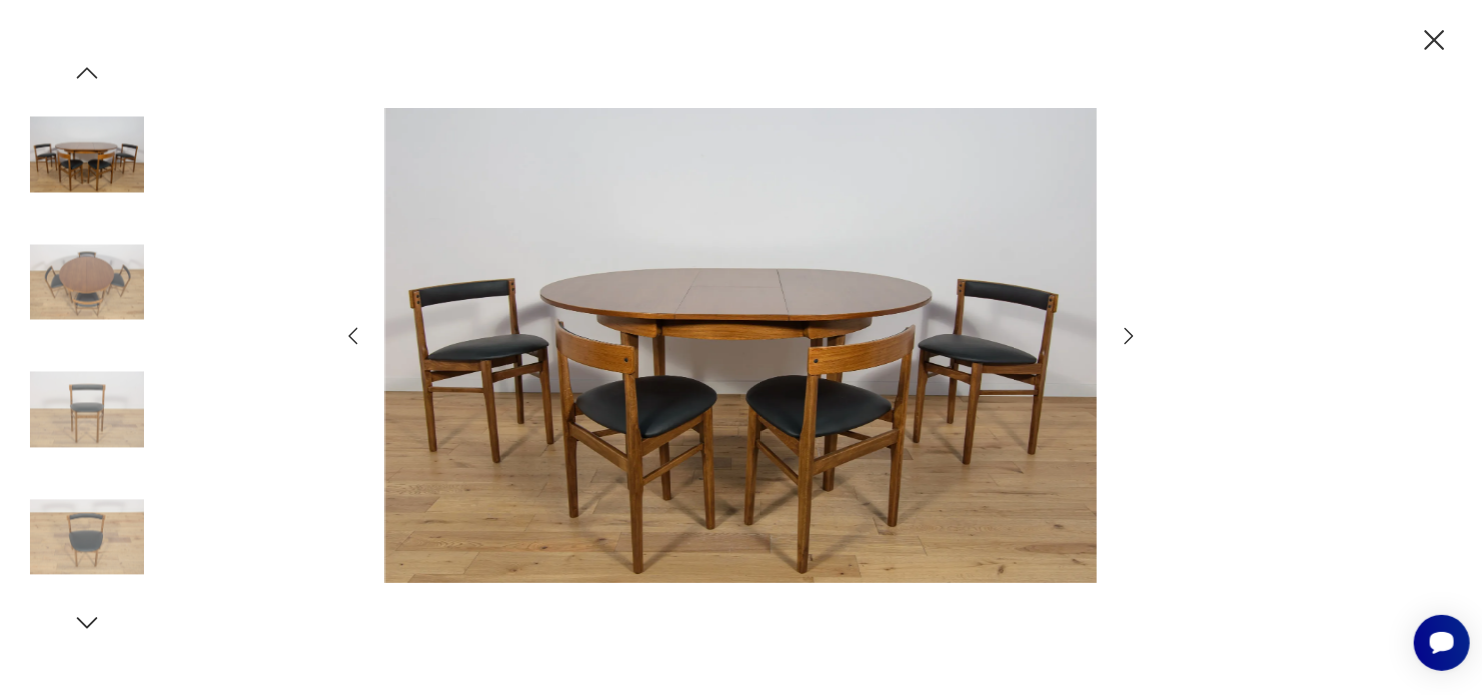 click at bounding box center [1129, 335] 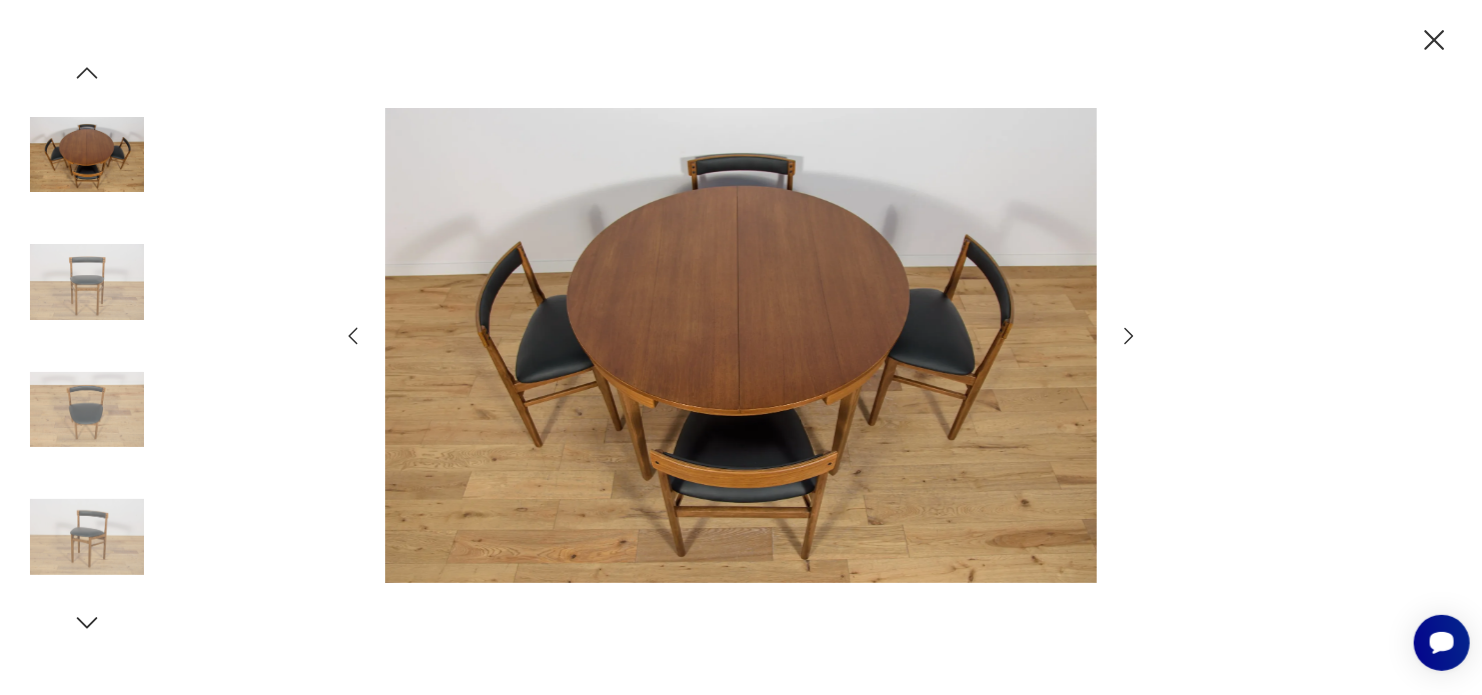 click at bounding box center (1129, 335) 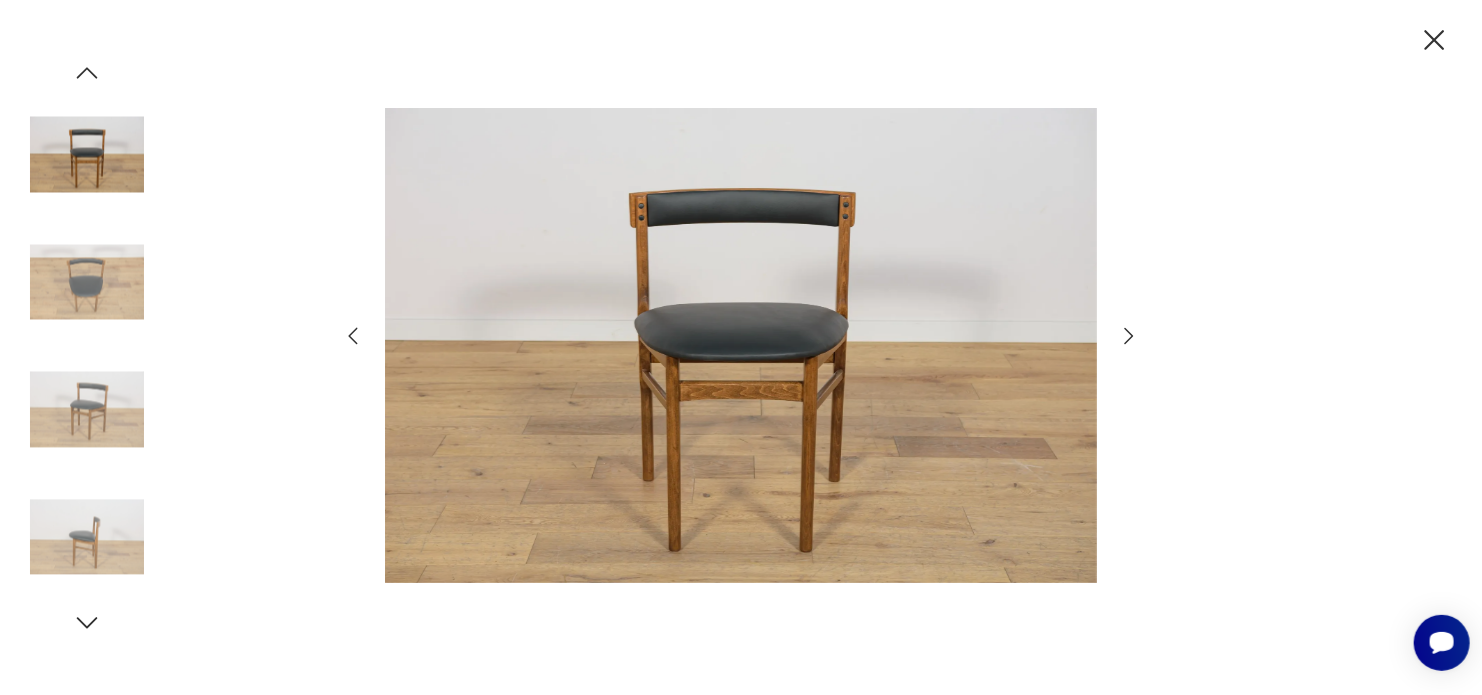 click at bounding box center [1129, 335] 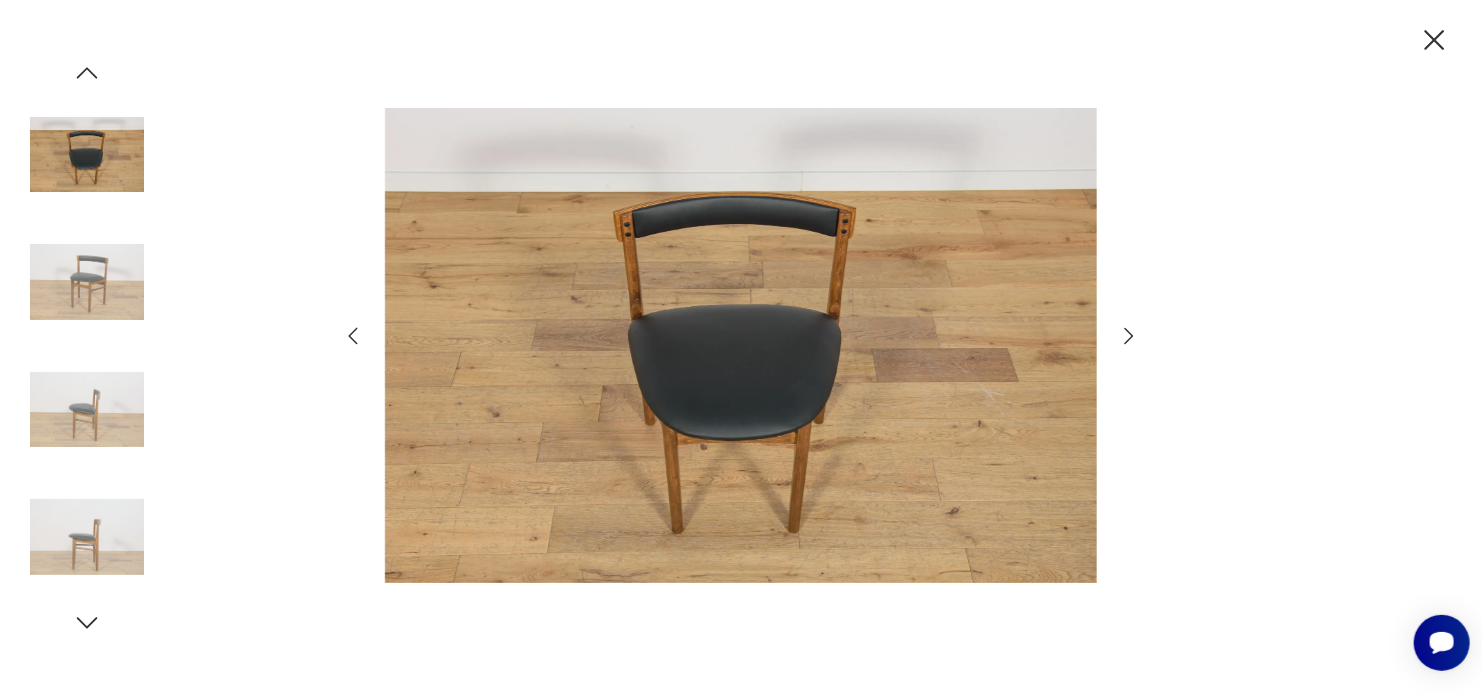 click at bounding box center (1129, 335) 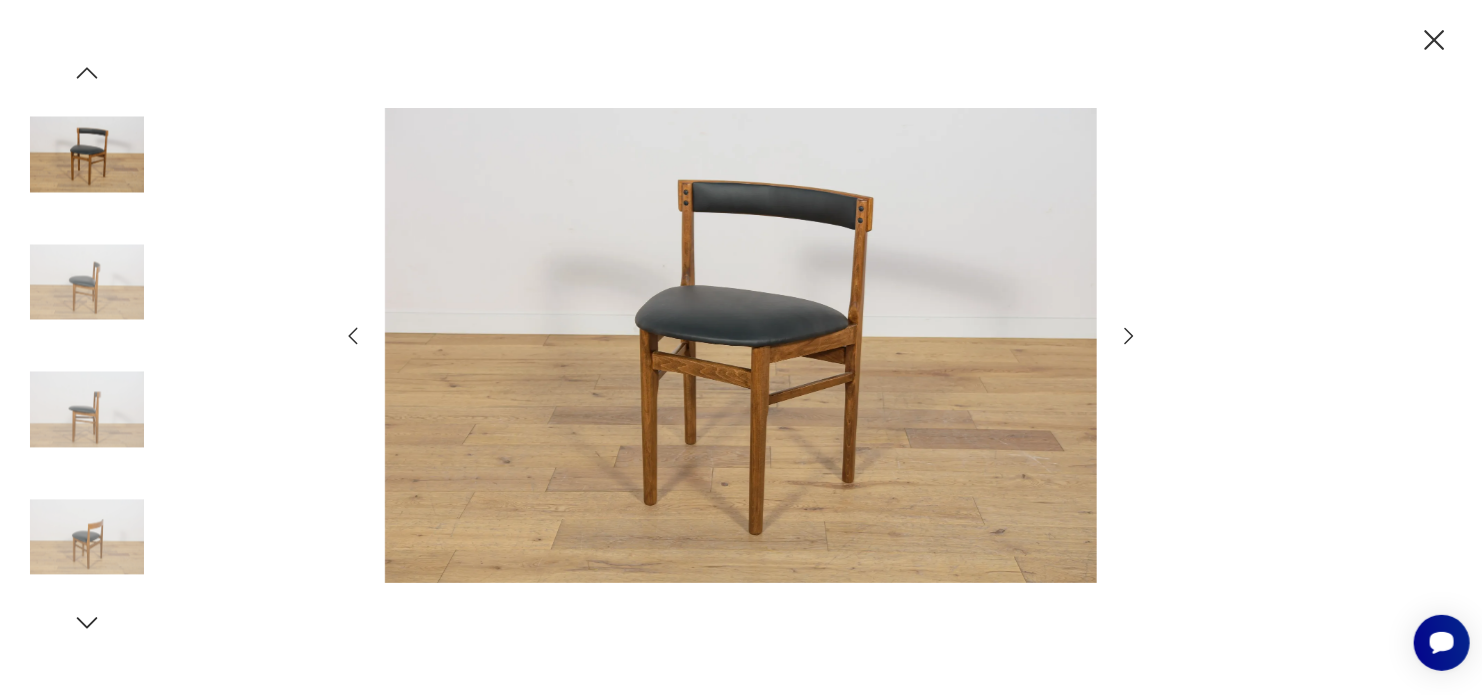 click at bounding box center [1129, 335] 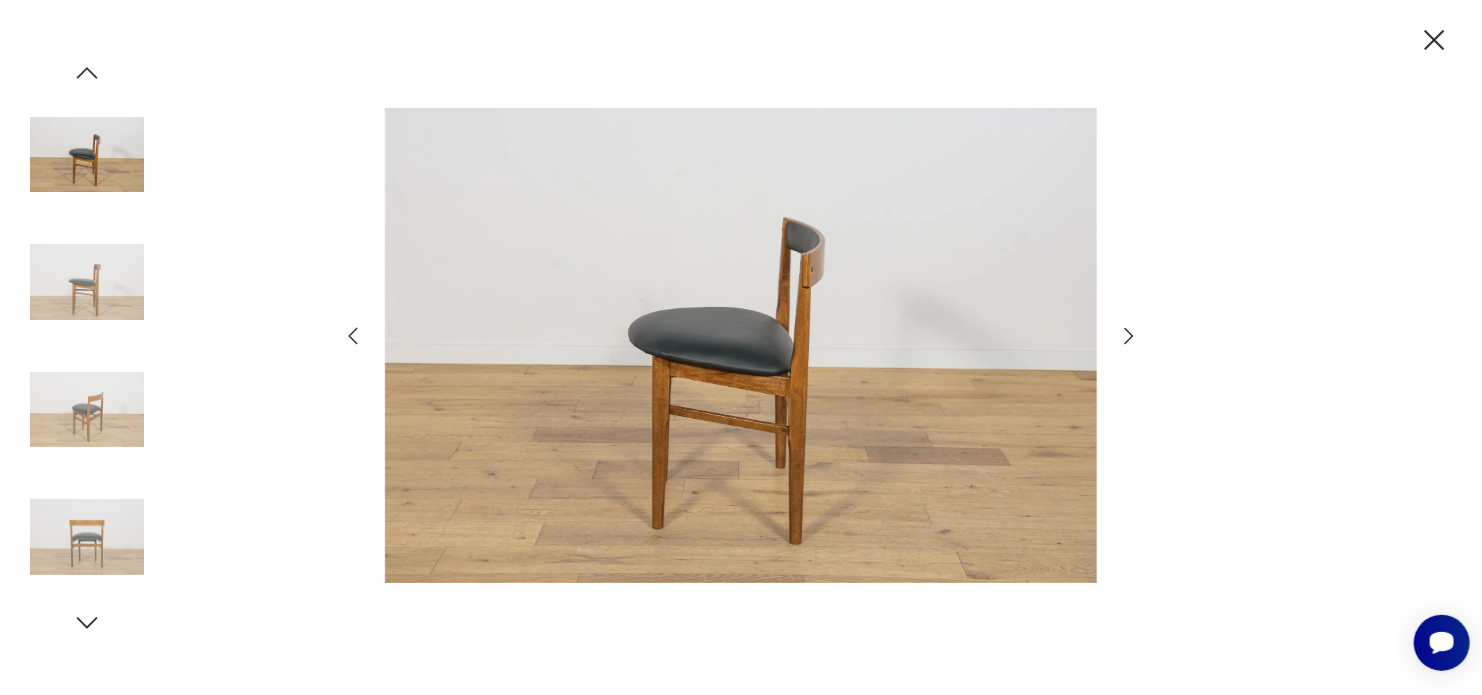 click at bounding box center [1129, 335] 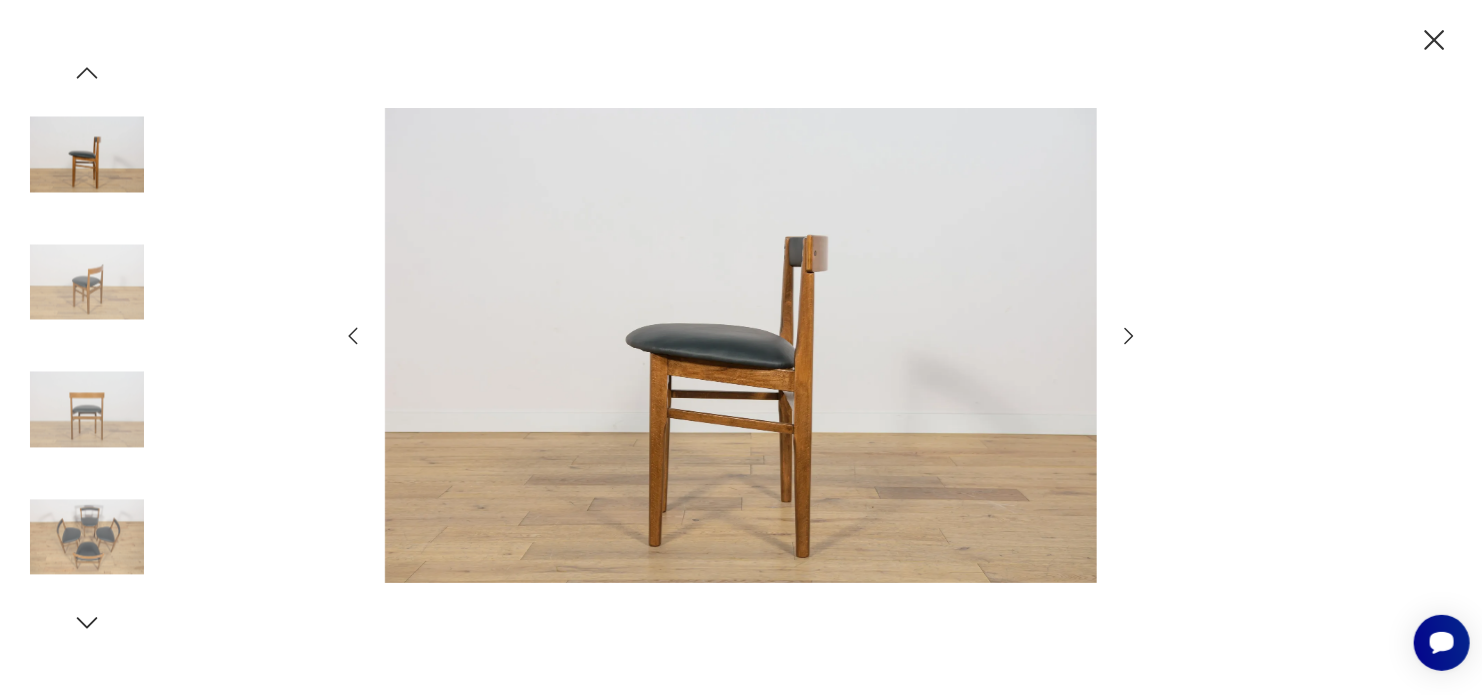 click at bounding box center [1129, 335] 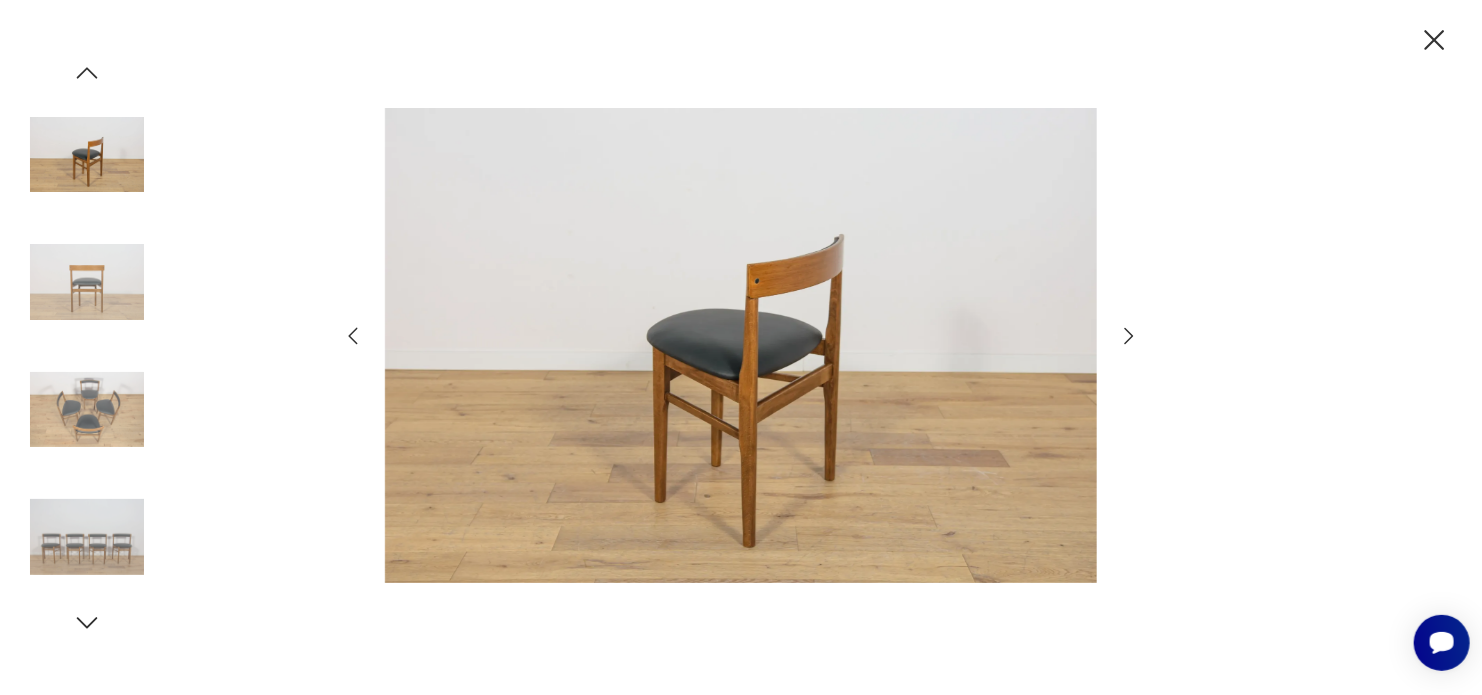 click at bounding box center [1129, 335] 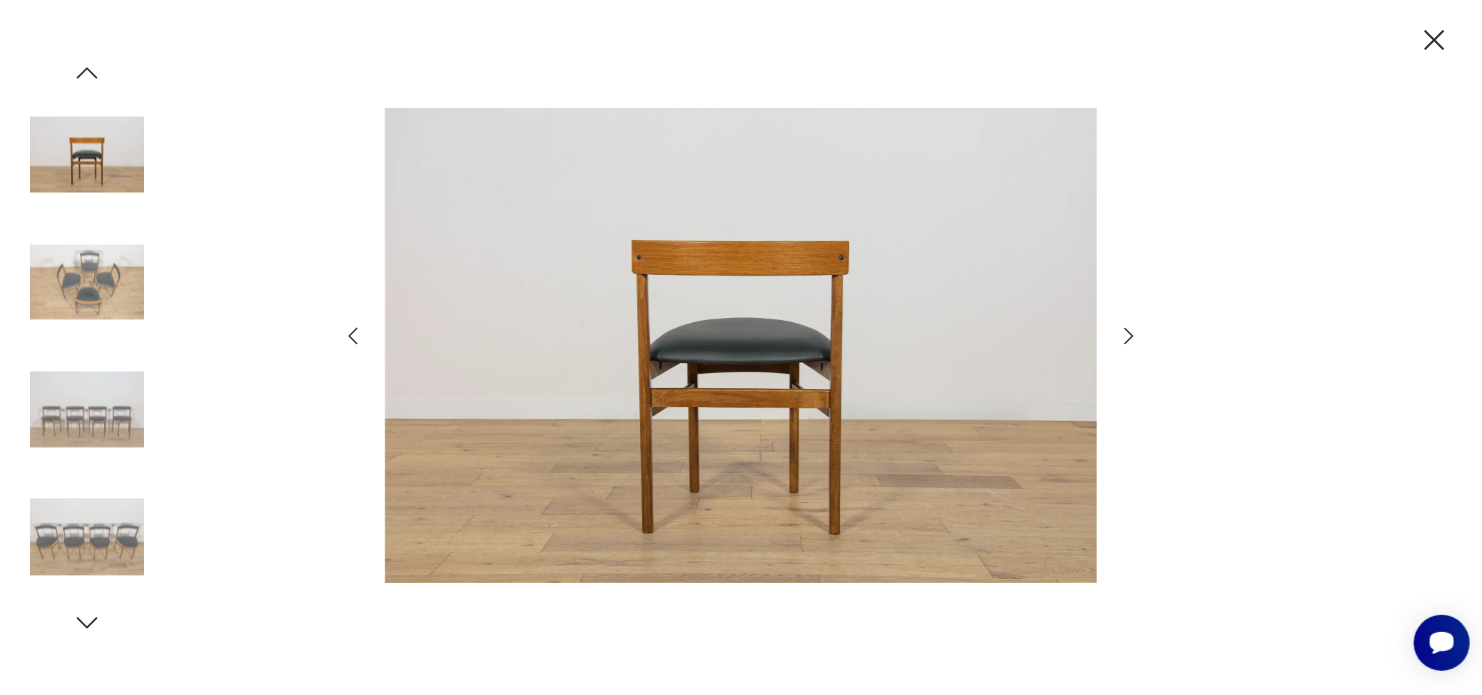 click at bounding box center [1129, 335] 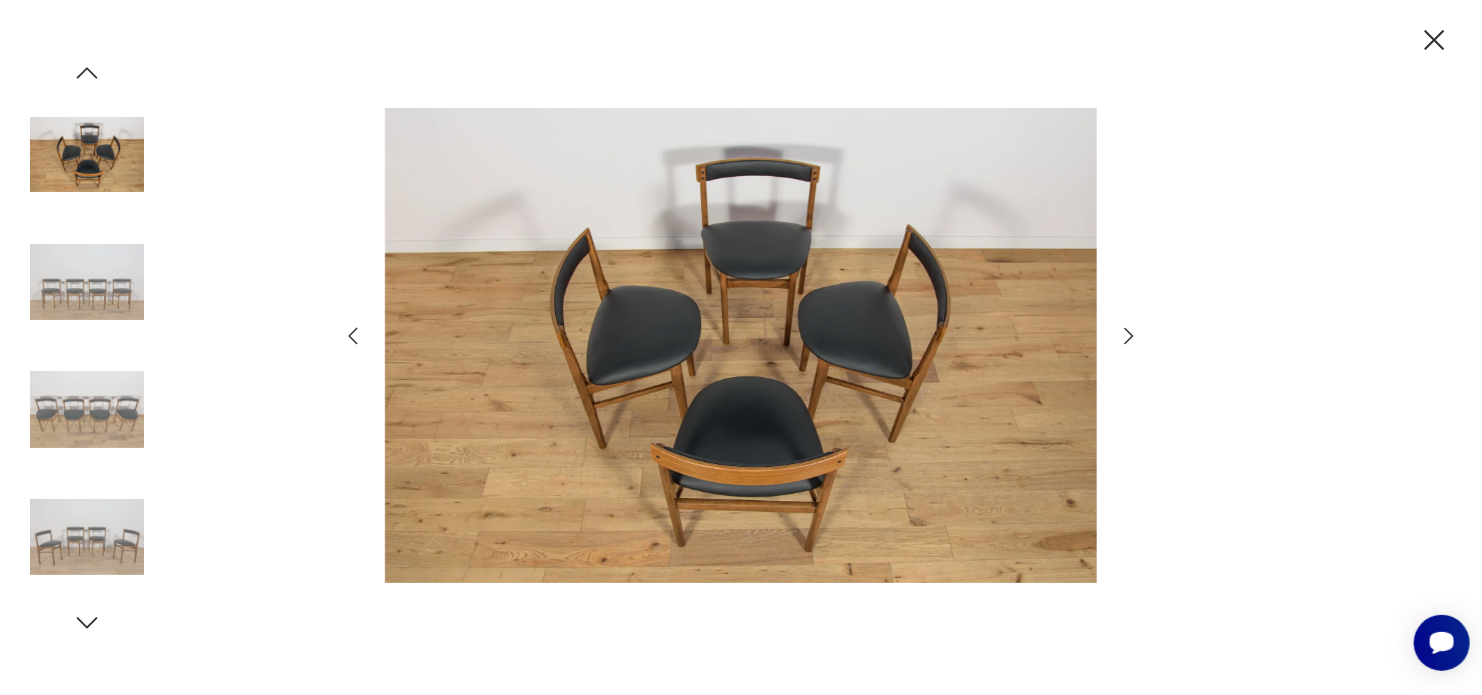 click at bounding box center [1129, 335] 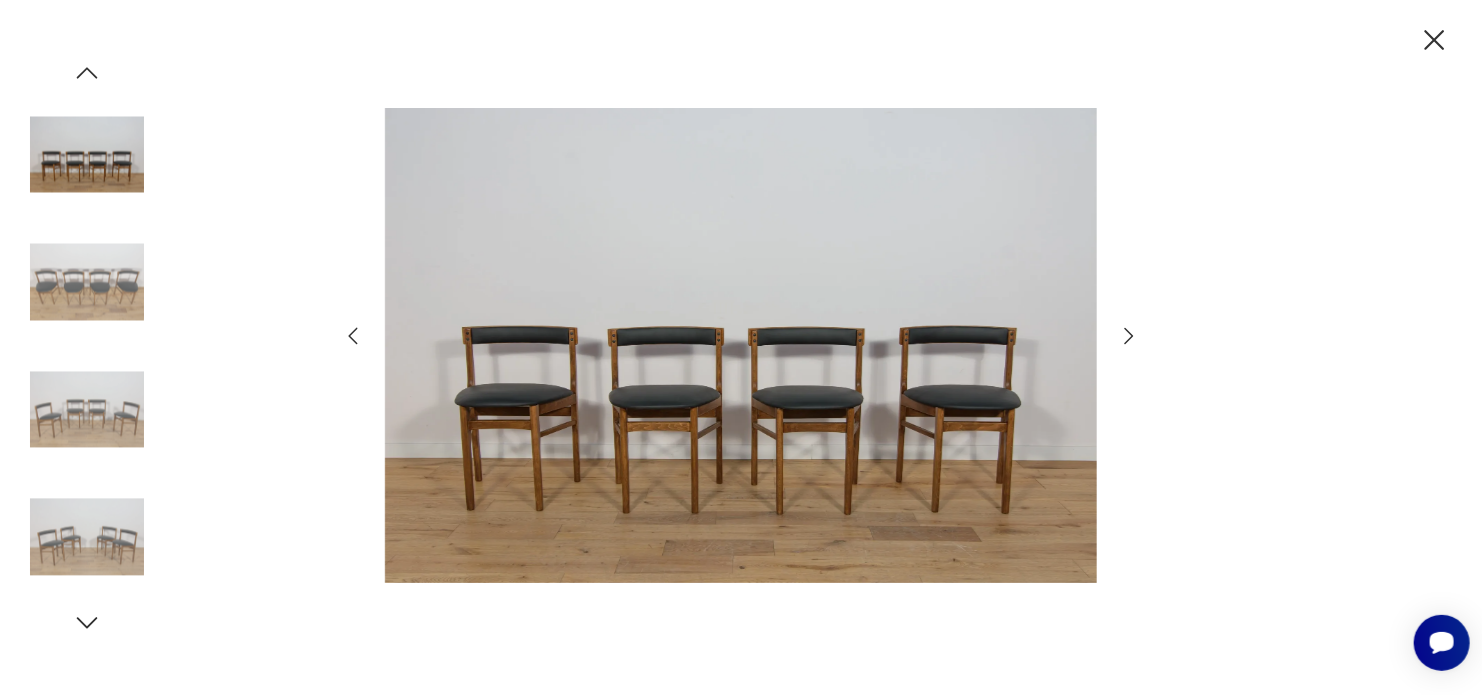 click at bounding box center [1129, 335] 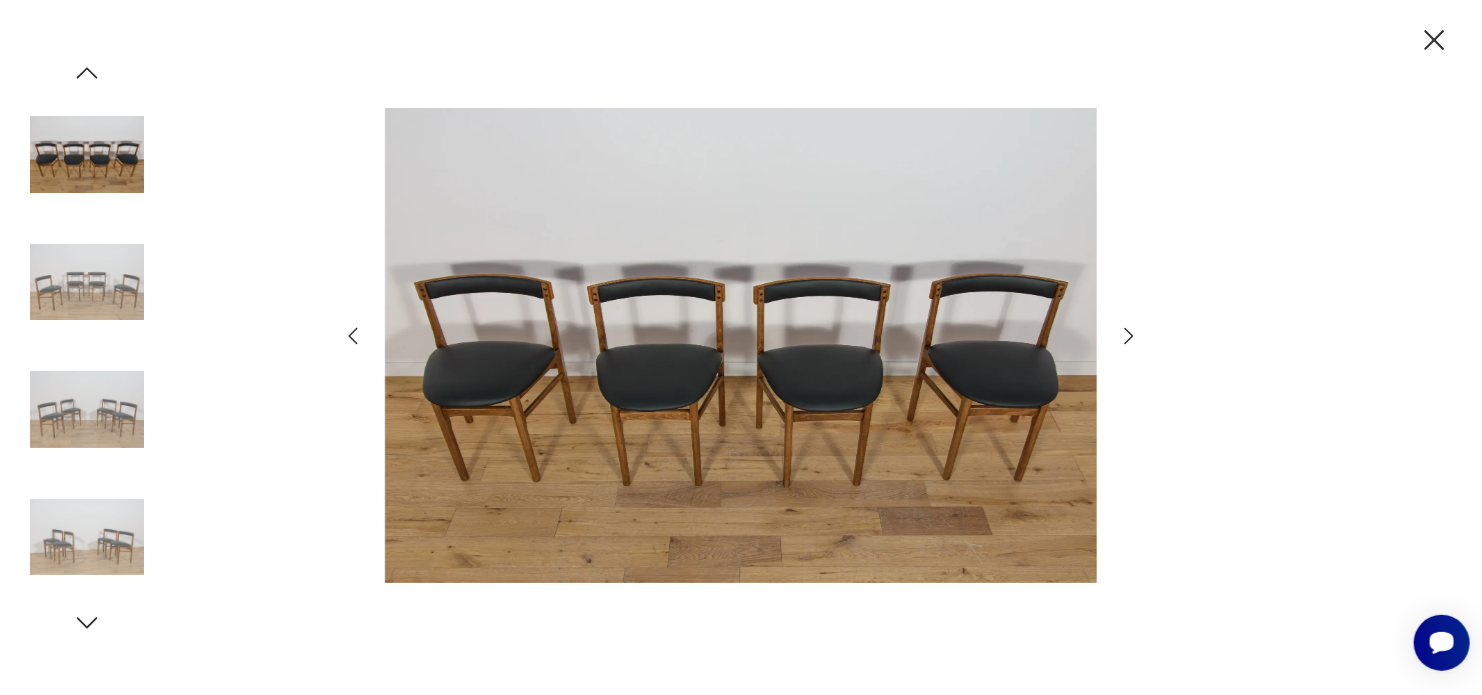 click at bounding box center (1434, 40) 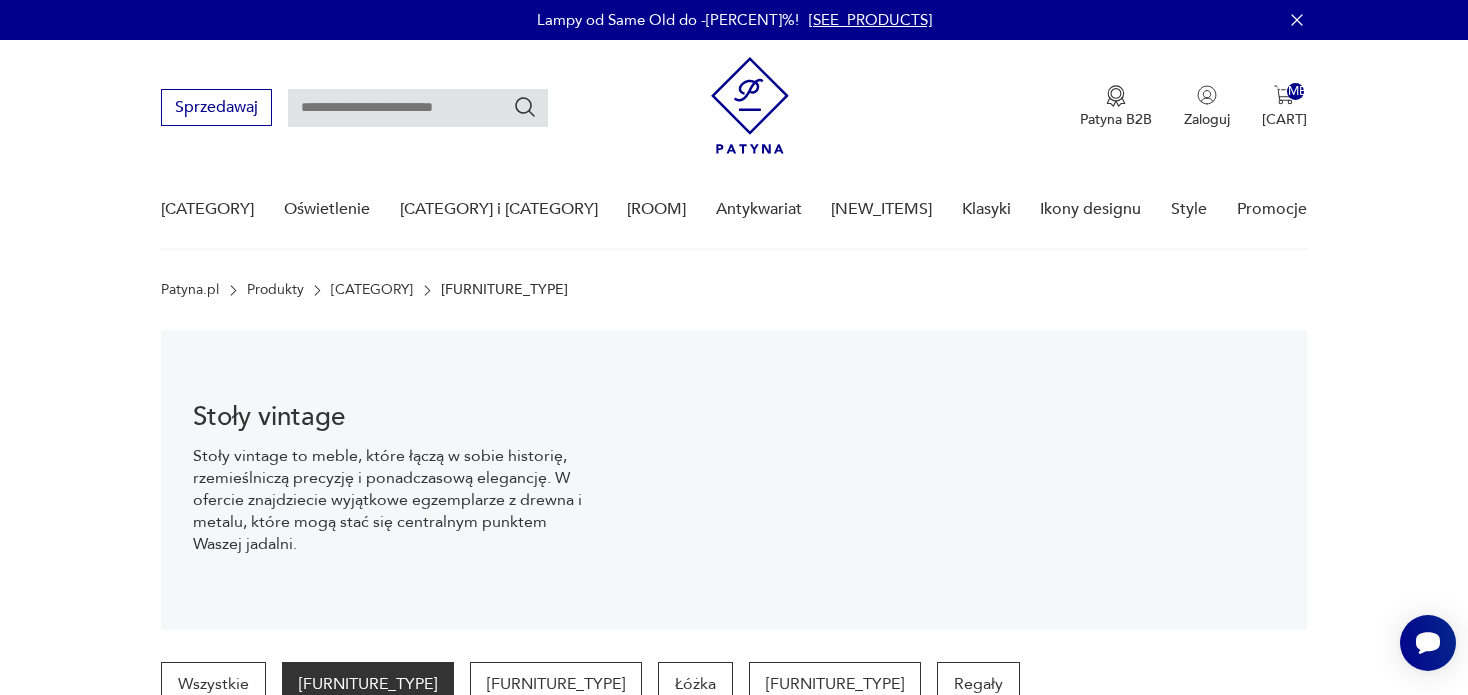 scroll, scrollTop: 692, scrollLeft: 0, axis: vertical 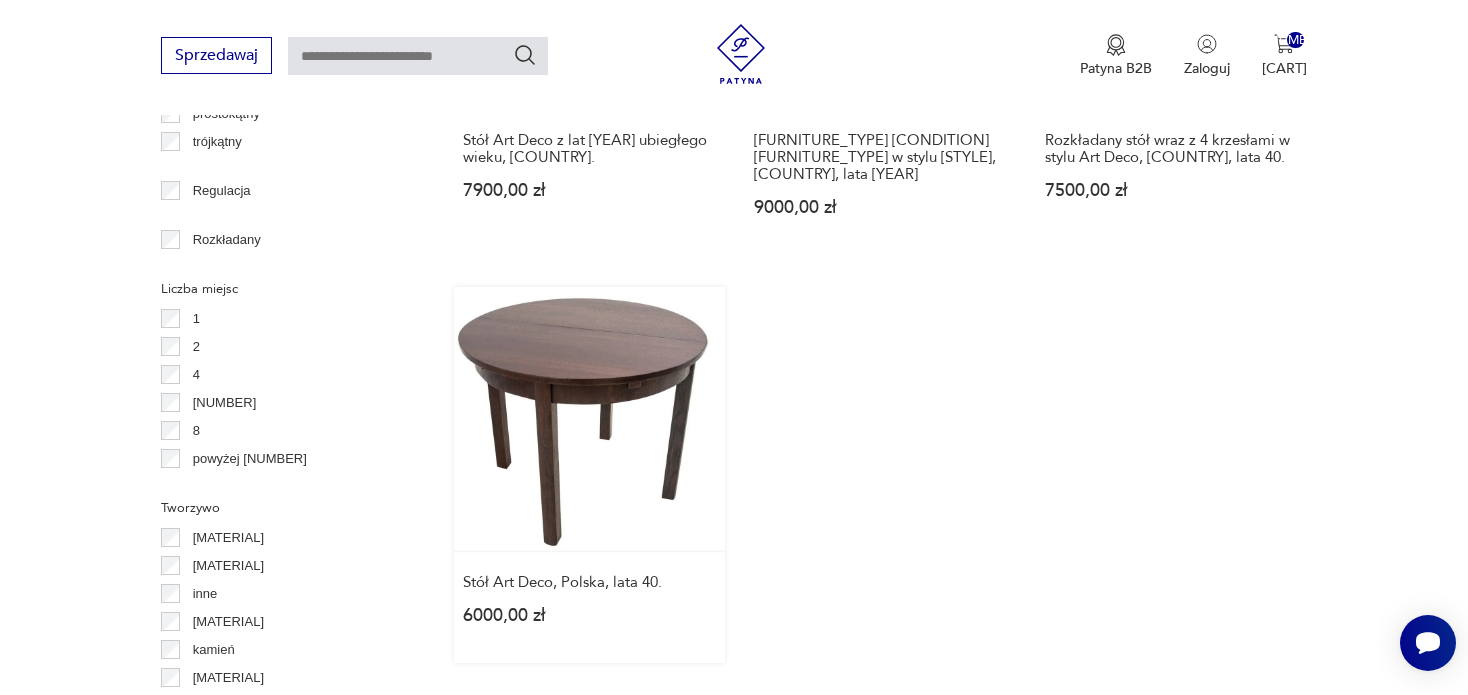click on "Stół Art Deco, Polska, lata [YEAR] [PRICE]" at bounding box center (589, 475) 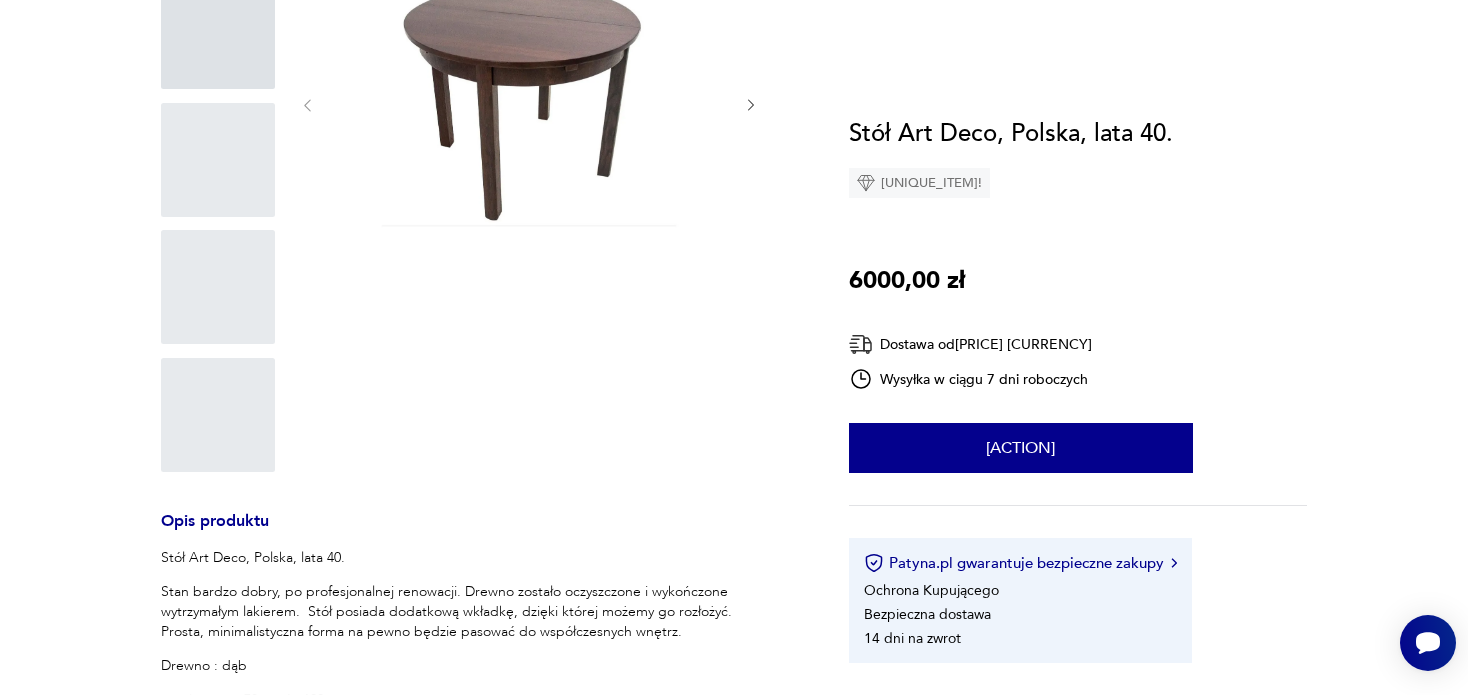 scroll, scrollTop: 0, scrollLeft: 0, axis: both 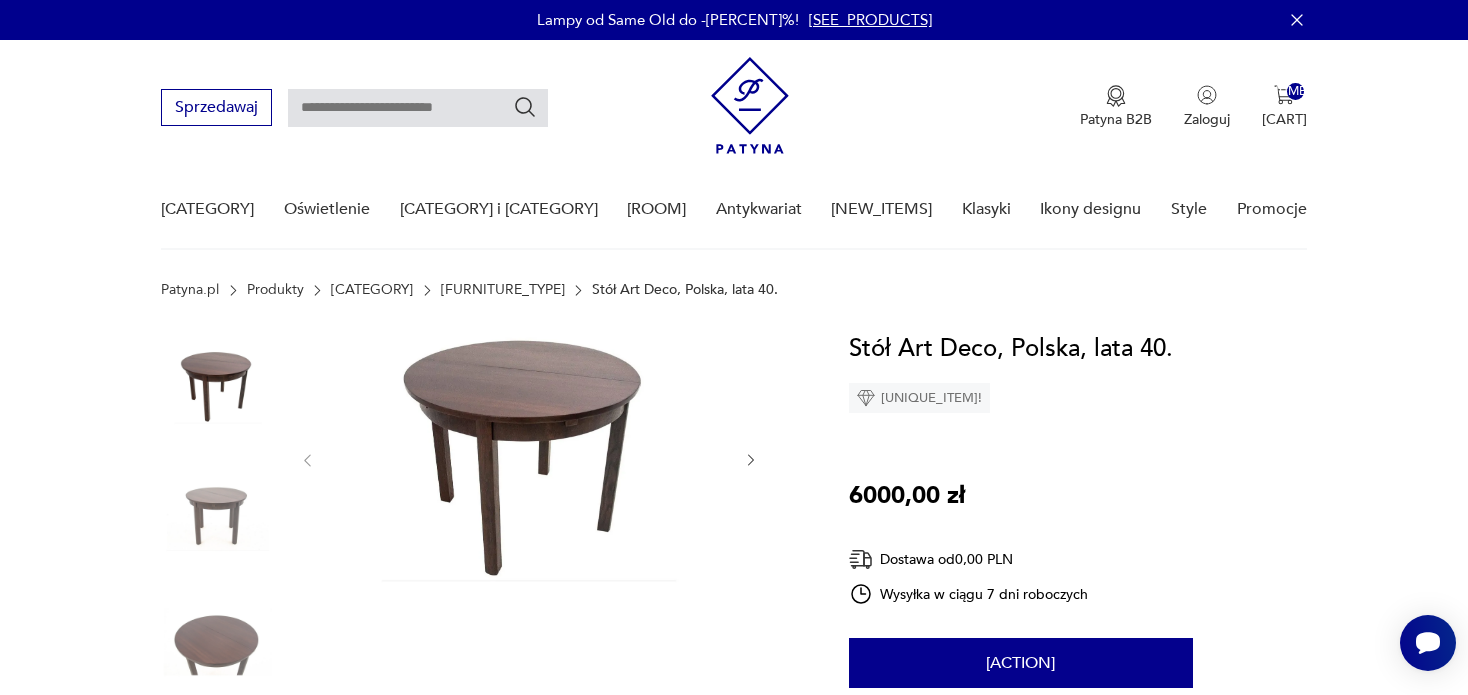 click at bounding box center (751, 460) 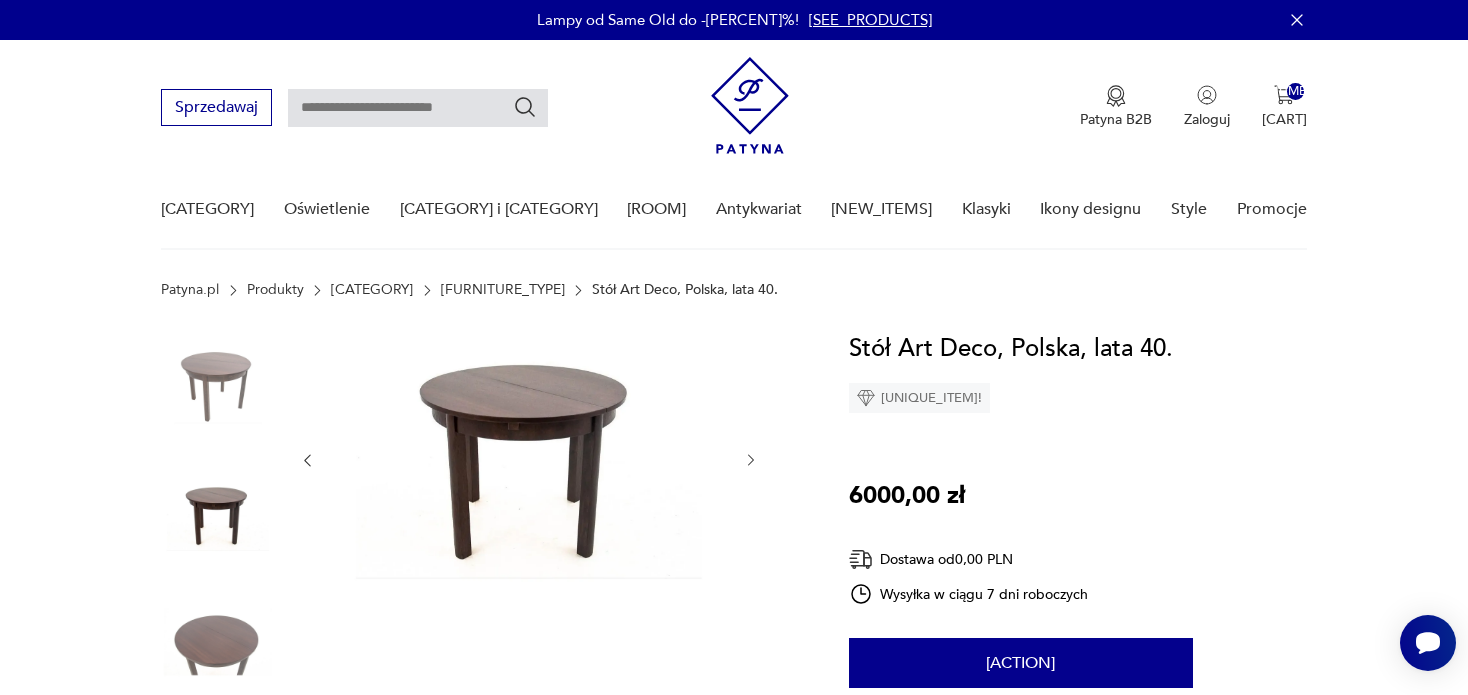 click at bounding box center [751, 460] 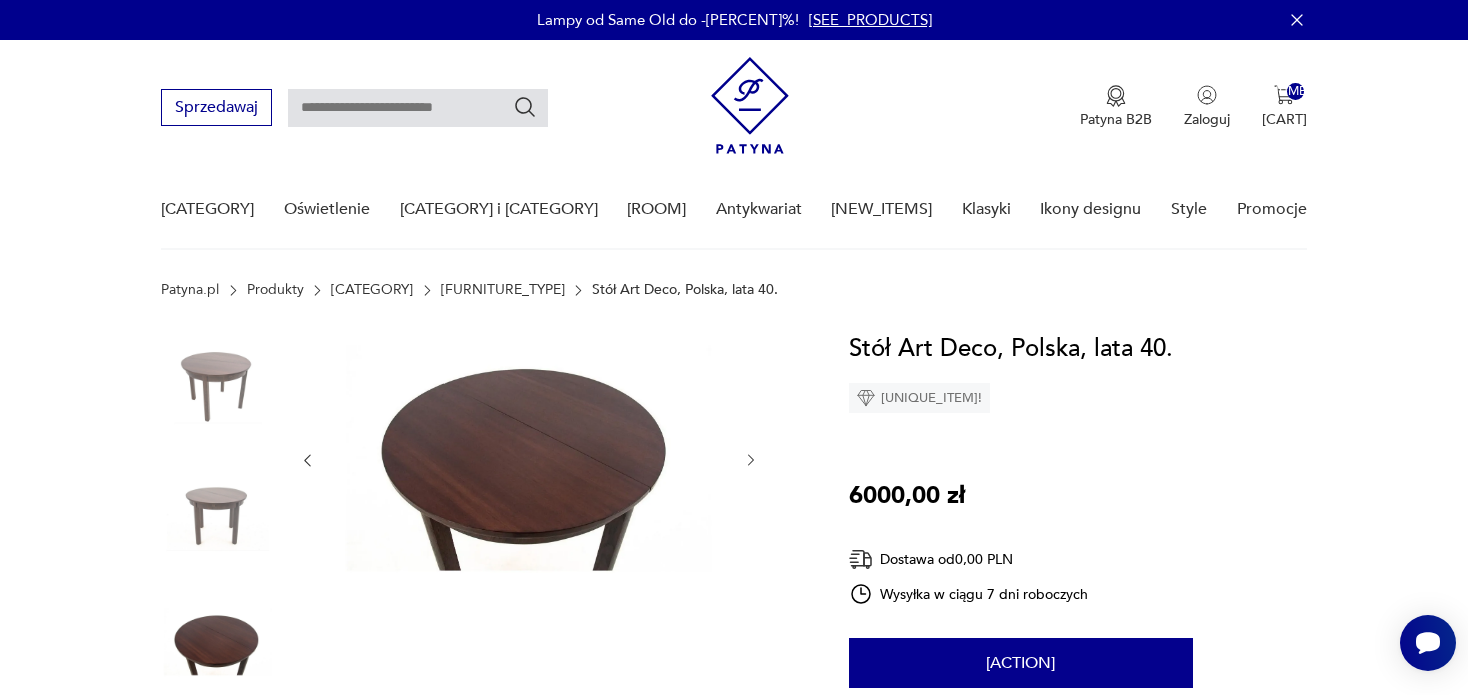 click at bounding box center (751, 460) 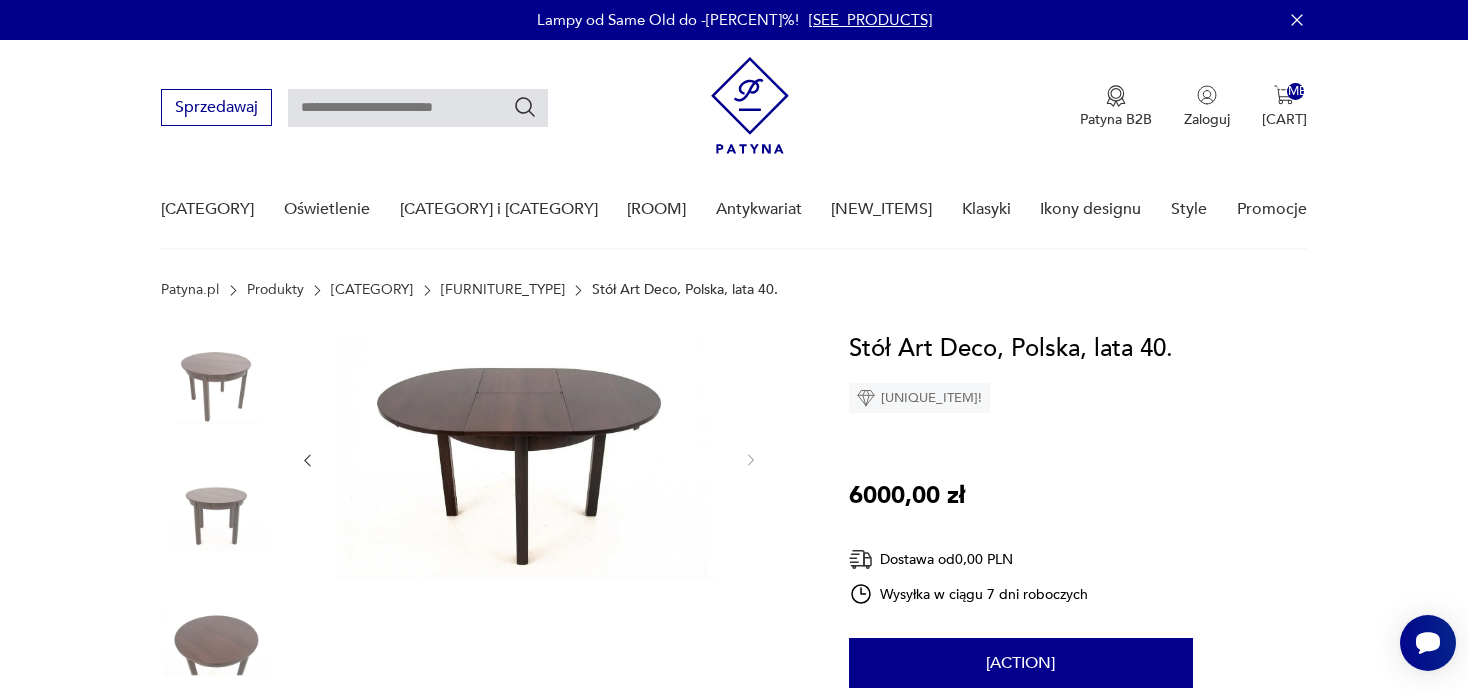 click on "[CATEGORY]" at bounding box center (372, 290) 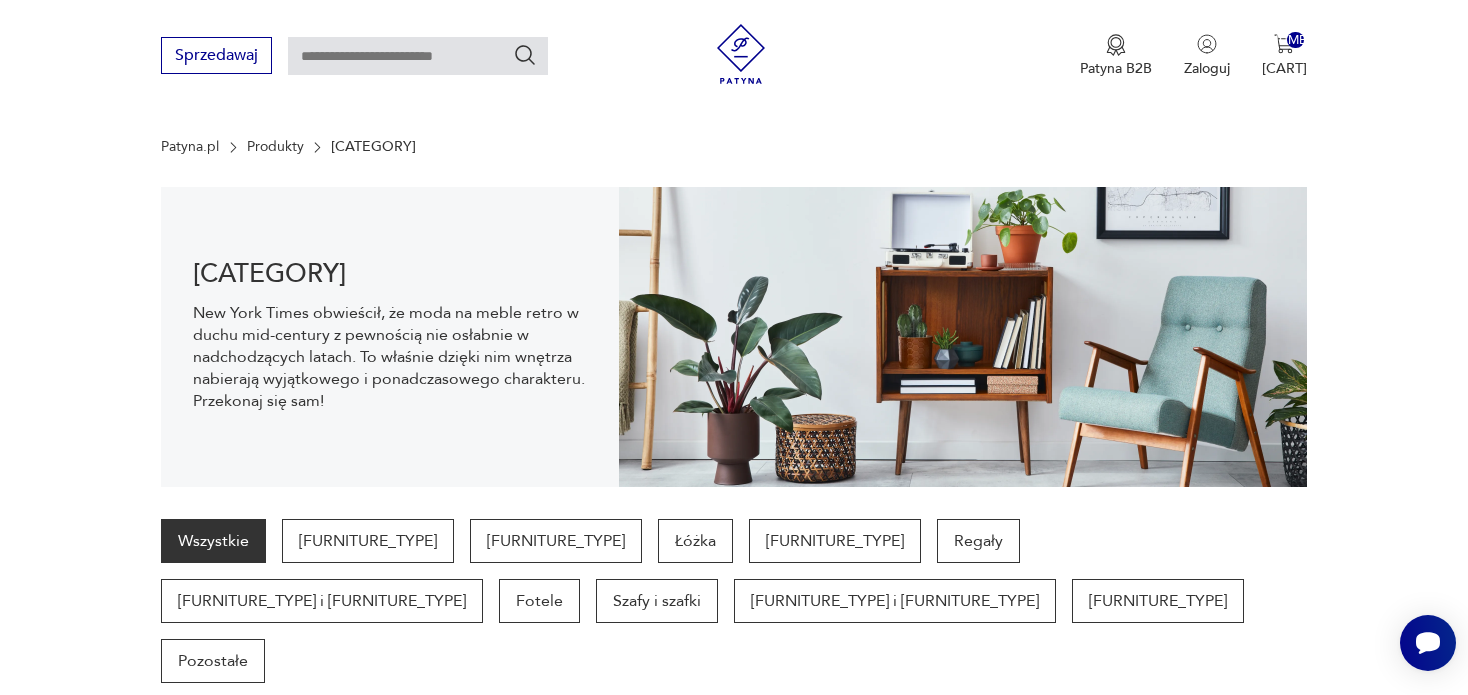 scroll, scrollTop: 198, scrollLeft: 0, axis: vertical 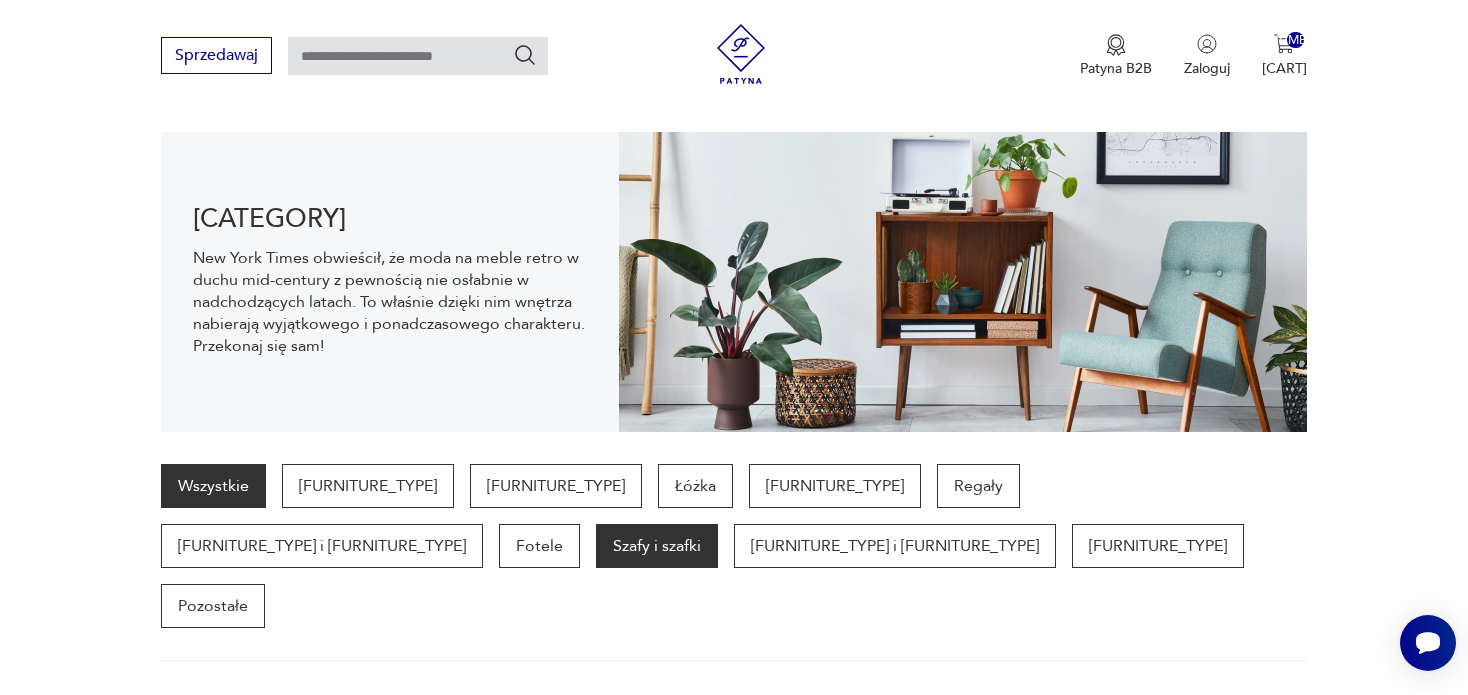 click on "Szafy i szafki" at bounding box center [657, 546] 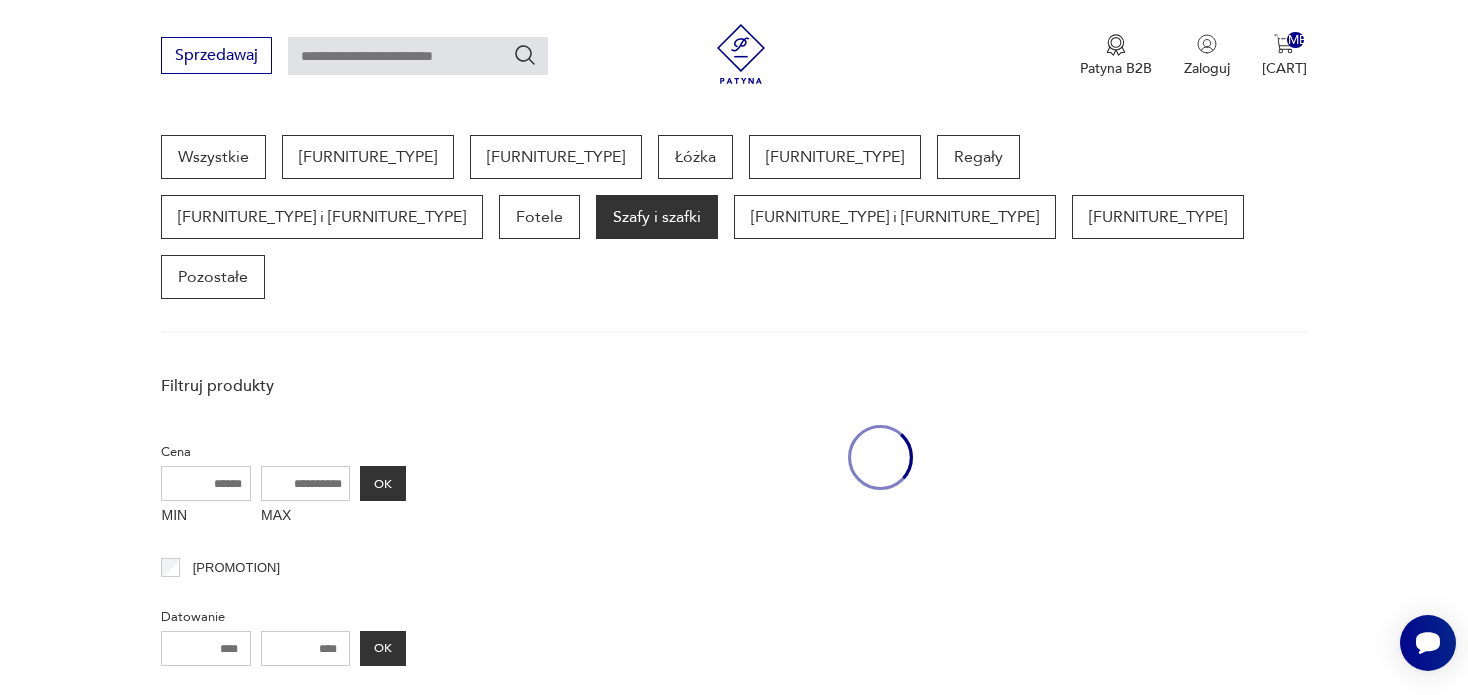 scroll, scrollTop: 530, scrollLeft: 0, axis: vertical 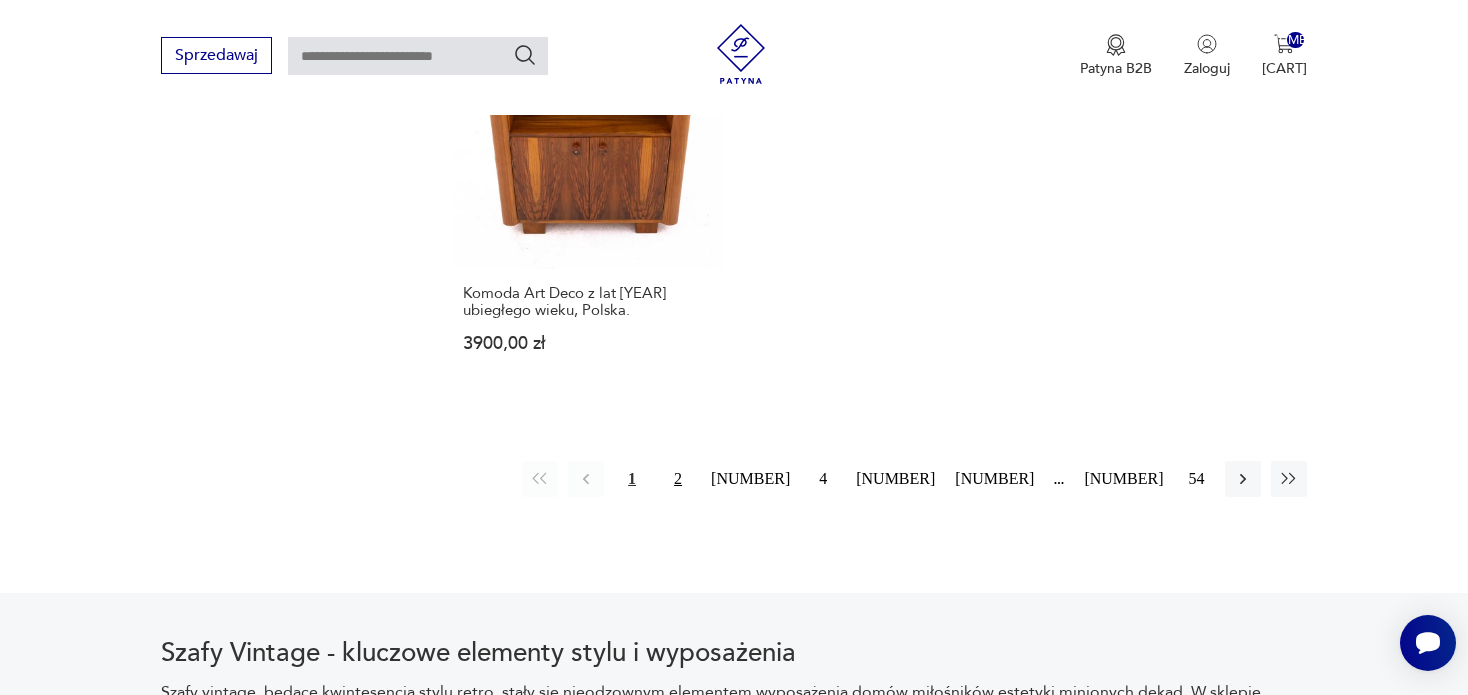 click on "2" at bounding box center (678, 479) 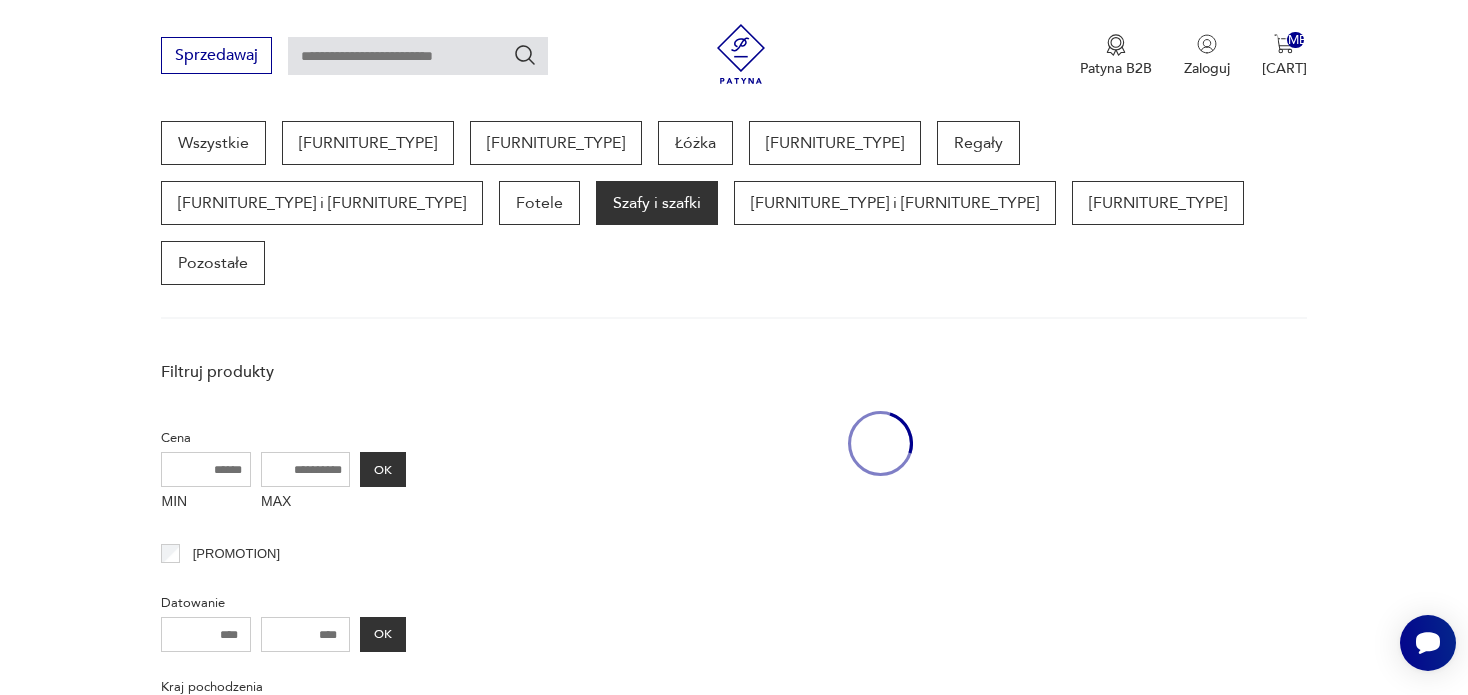 scroll, scrollTop: 529, scrollLeft: 0, axis: vertical 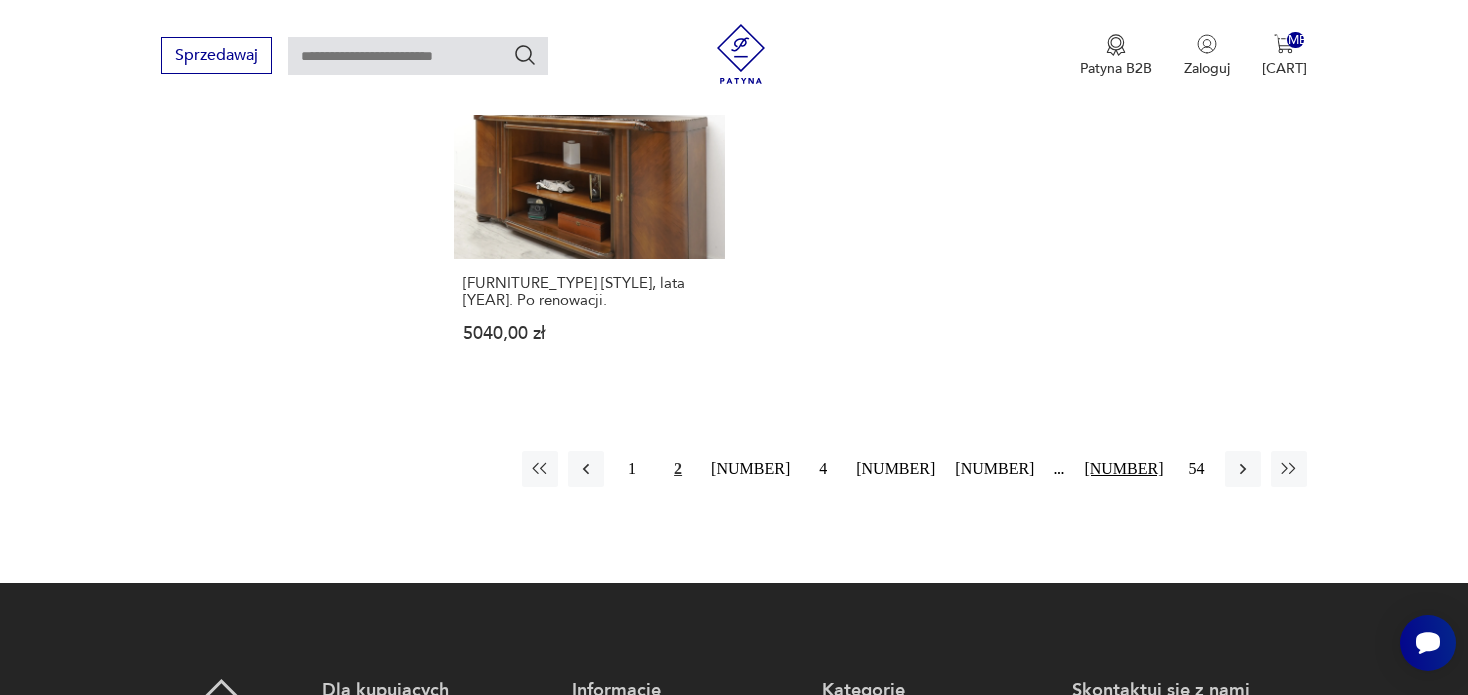 click on "[NUMBER]" at bounding box center [1123, 469] 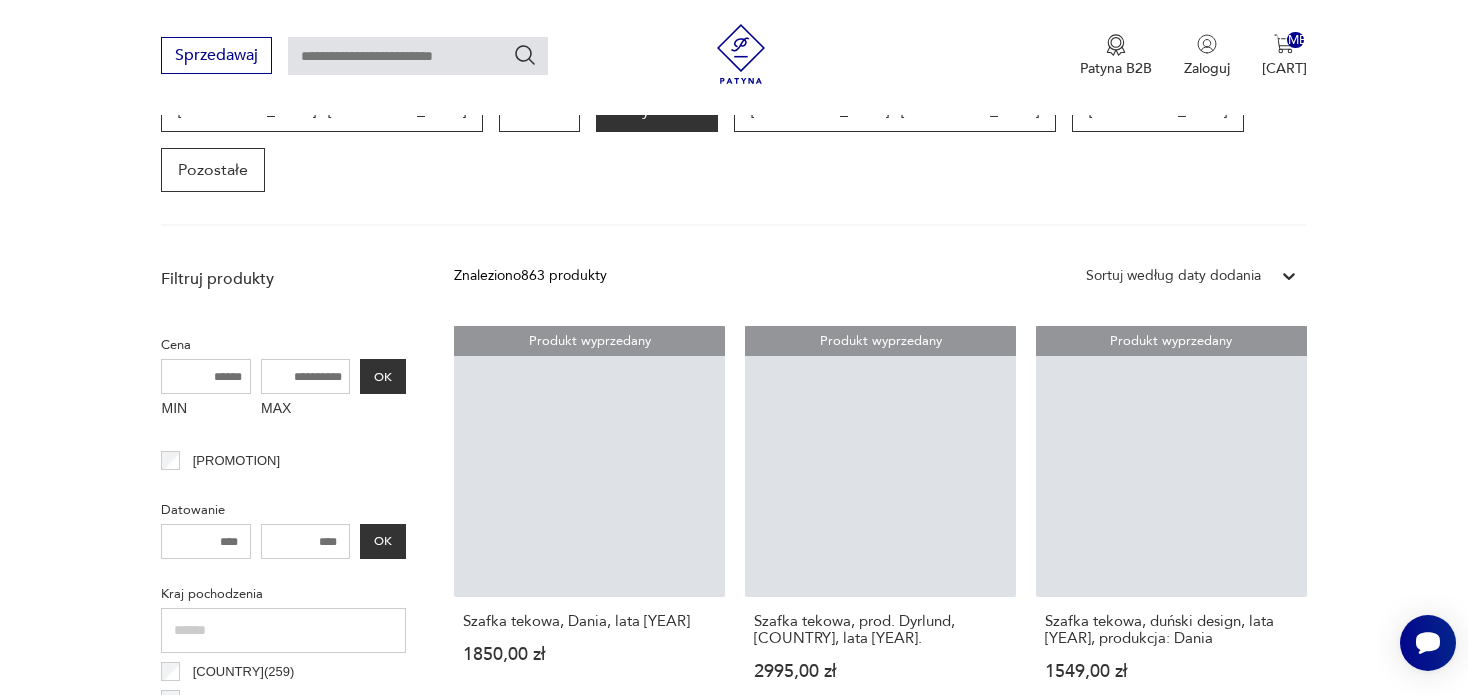 scroll, scrollTop: 529, scrollLeft: 0, axis: vertical 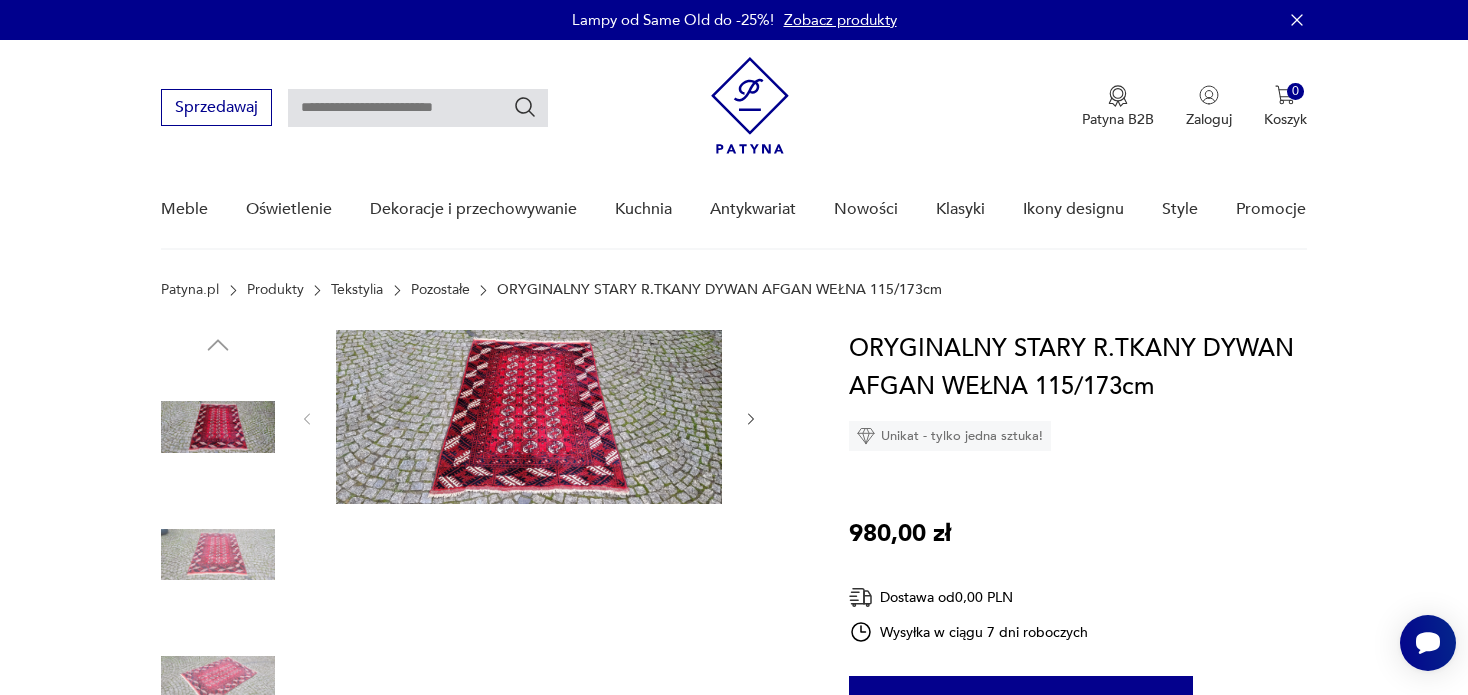 click at bounding box center [529, 417] 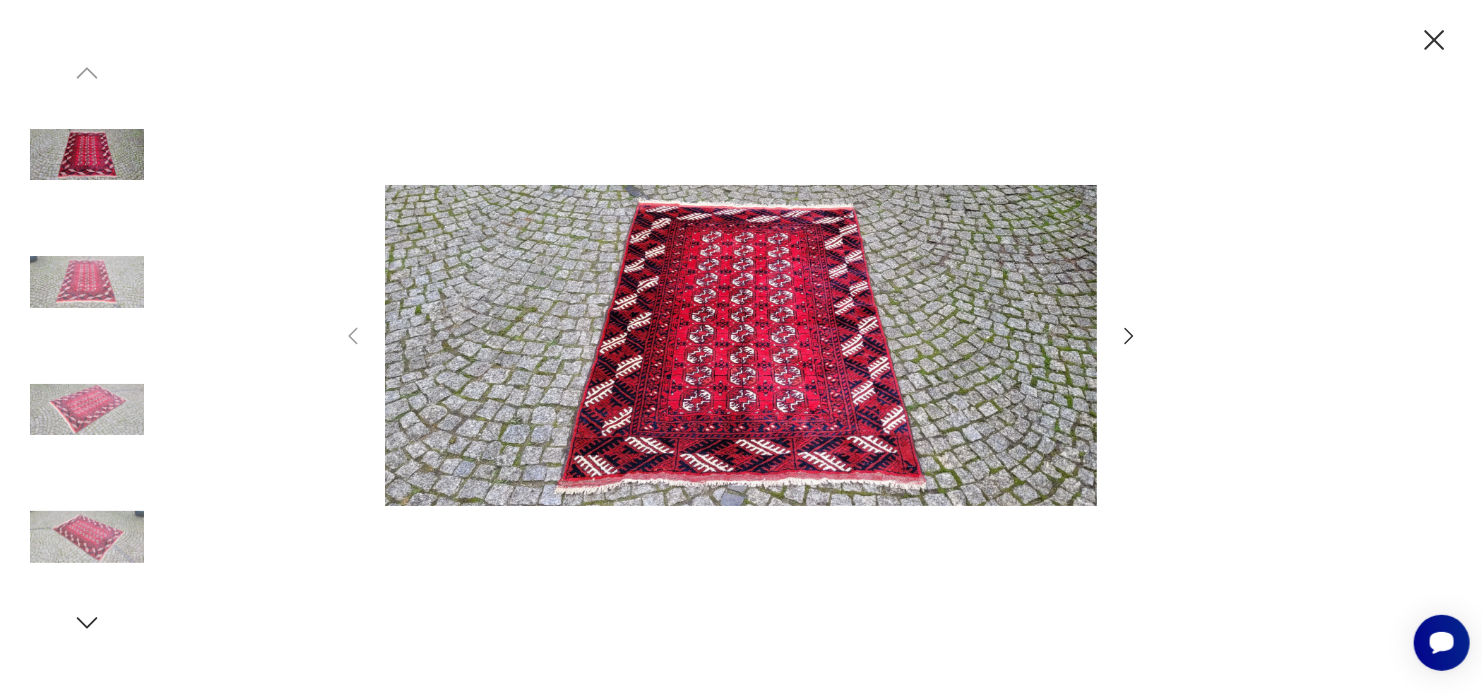 click at bounding box center [1129, 336] 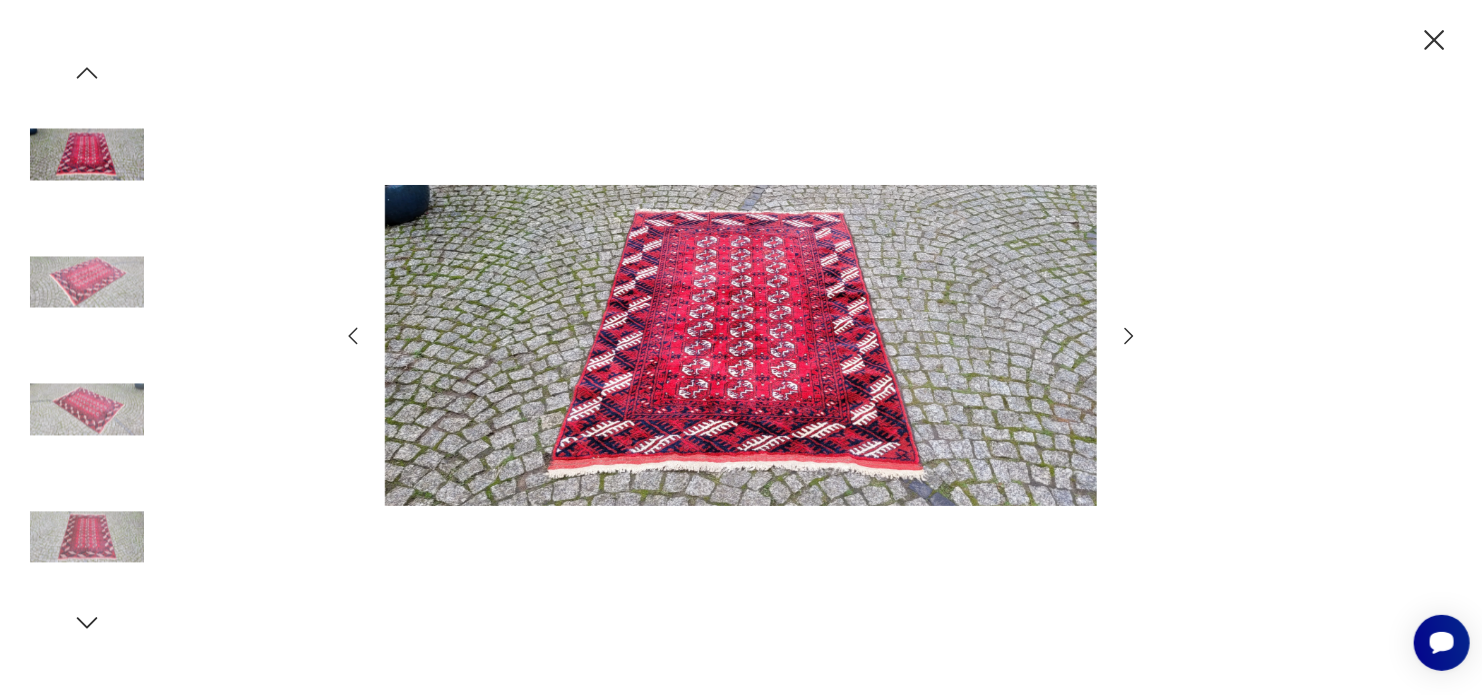 click at bounding box center [1129, 336] 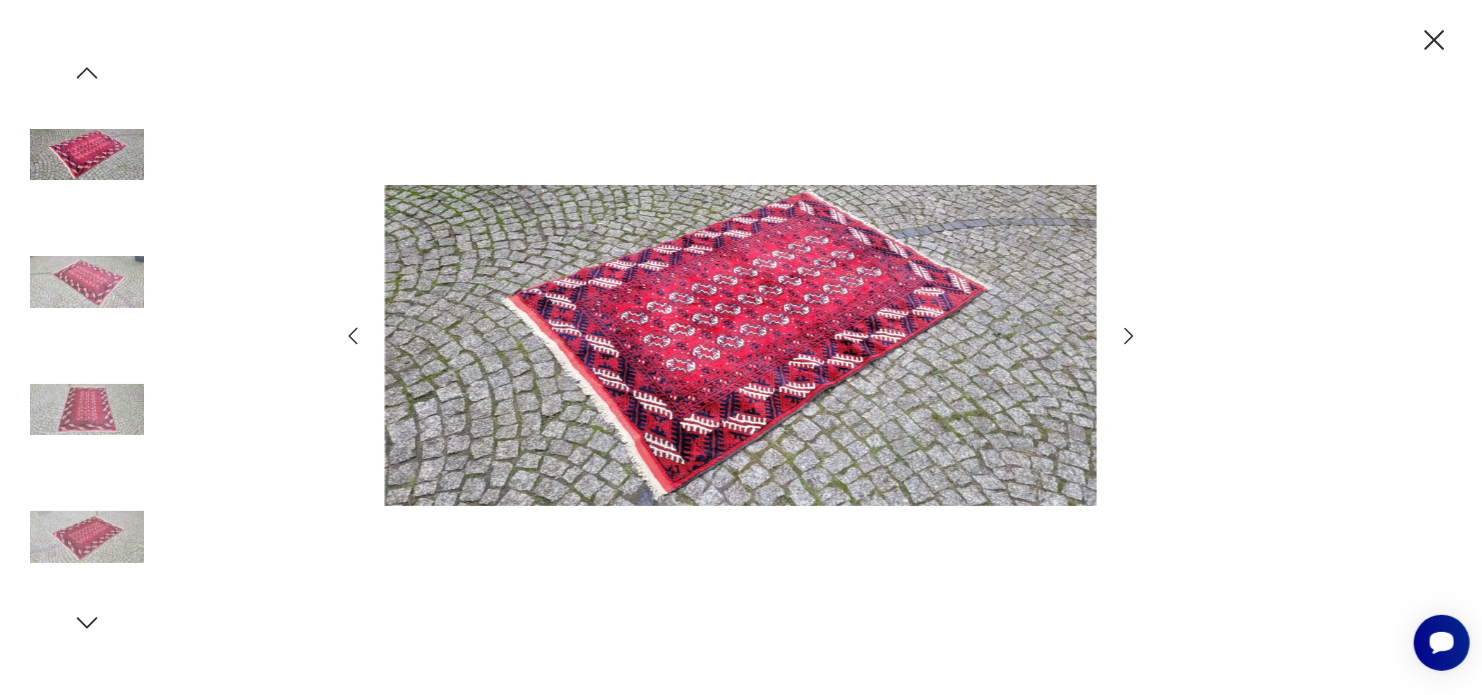 click at bounding box center (1129, 336) 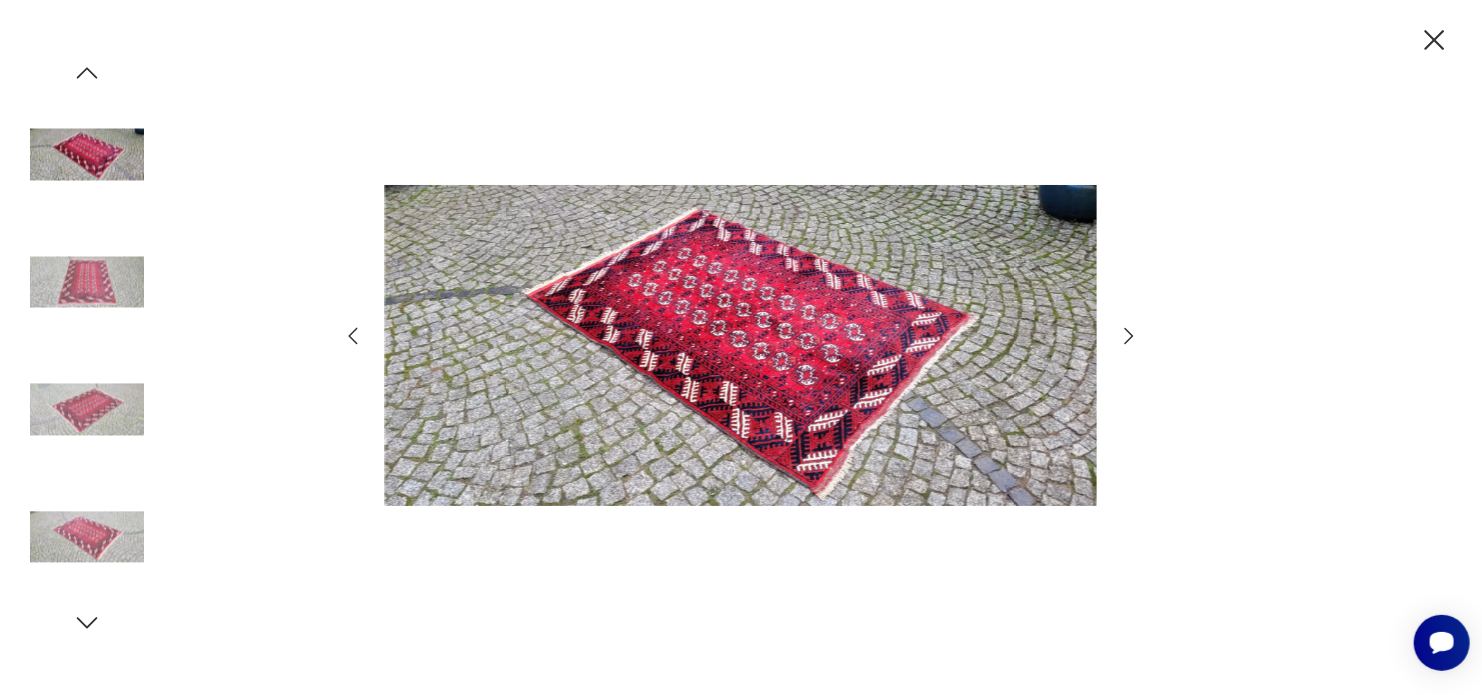 click at bounding box center [1129, 336] 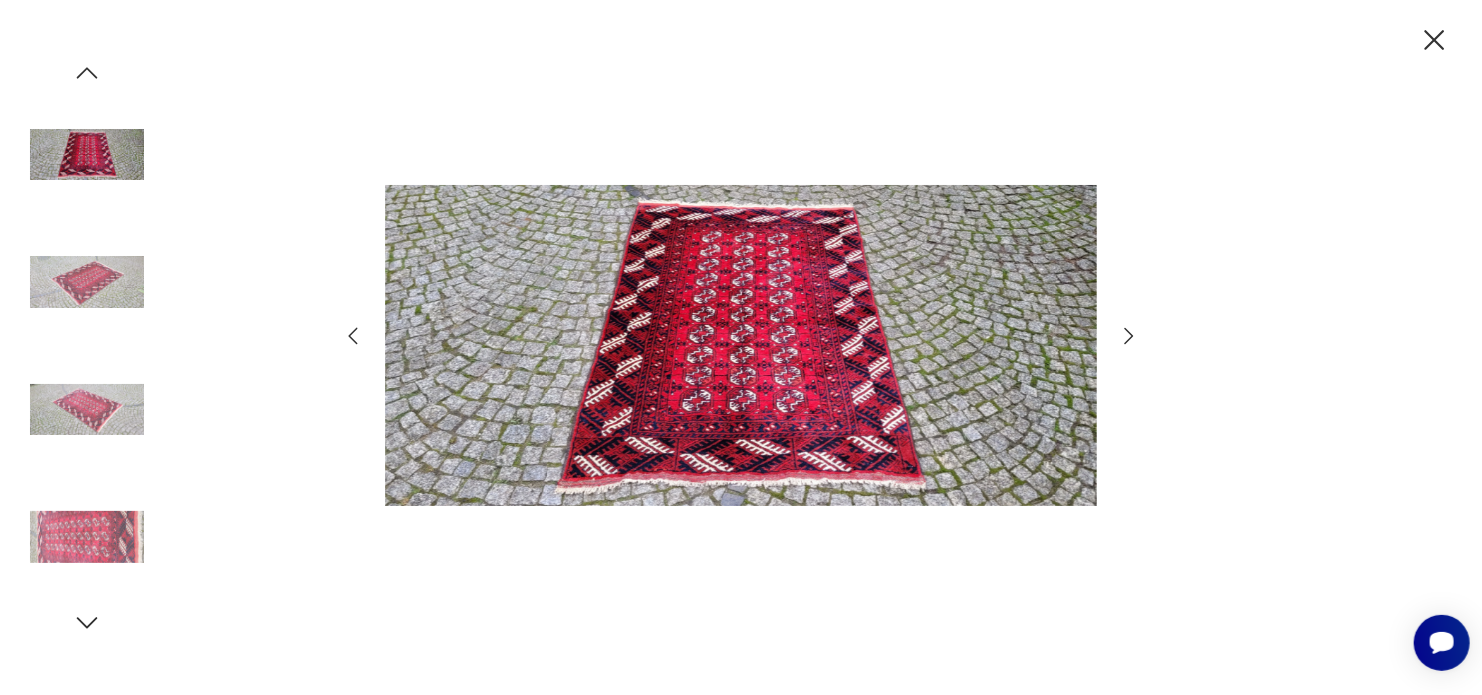 click at bounding box center [1129, 336] 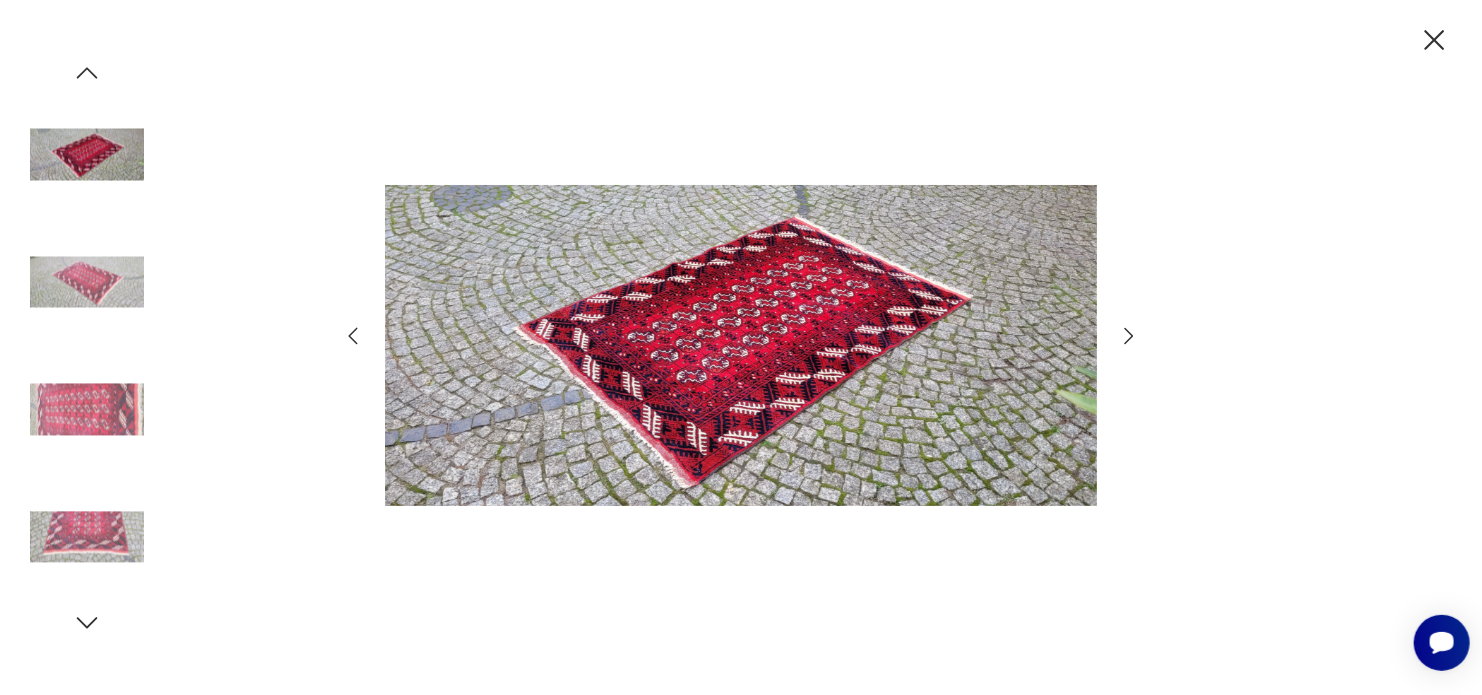 click at bounding box center (1129, 336) 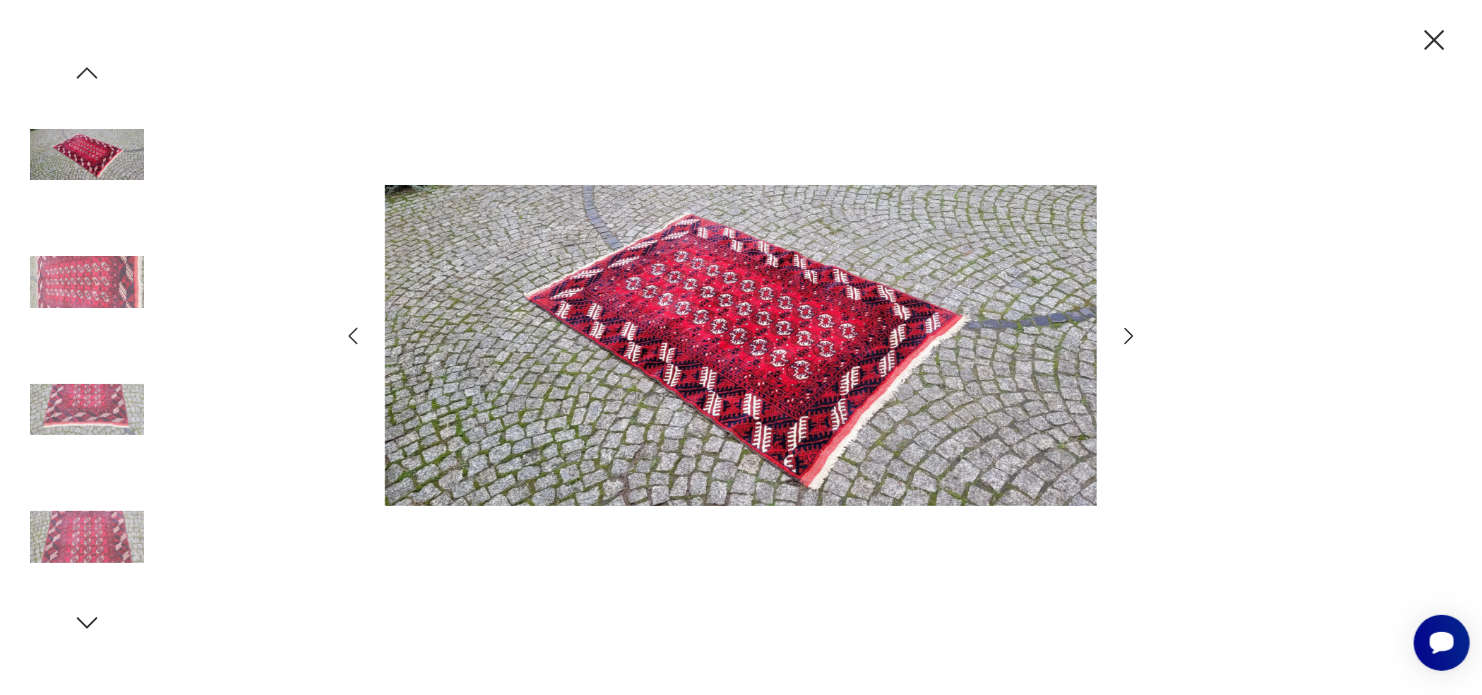 click at bounding box center (1129, 336) 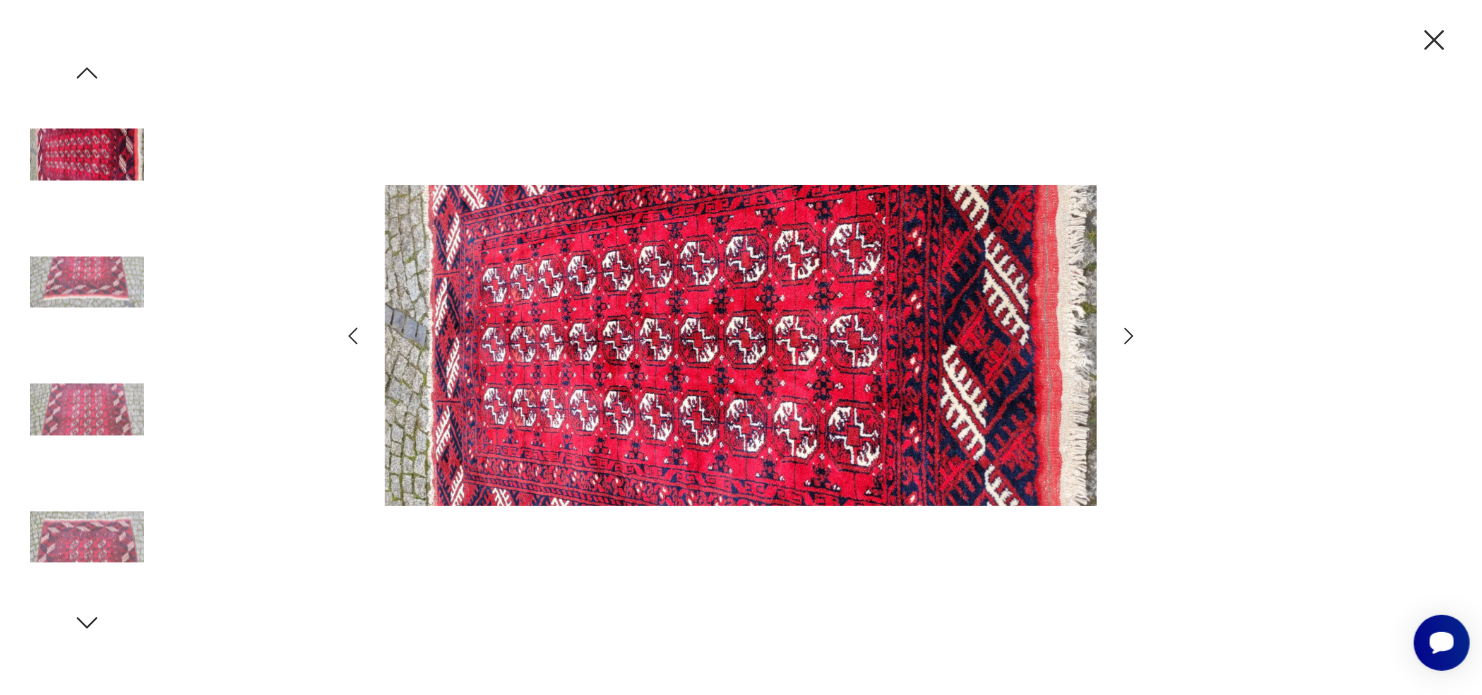 click at bounding box center (1434, 40) 